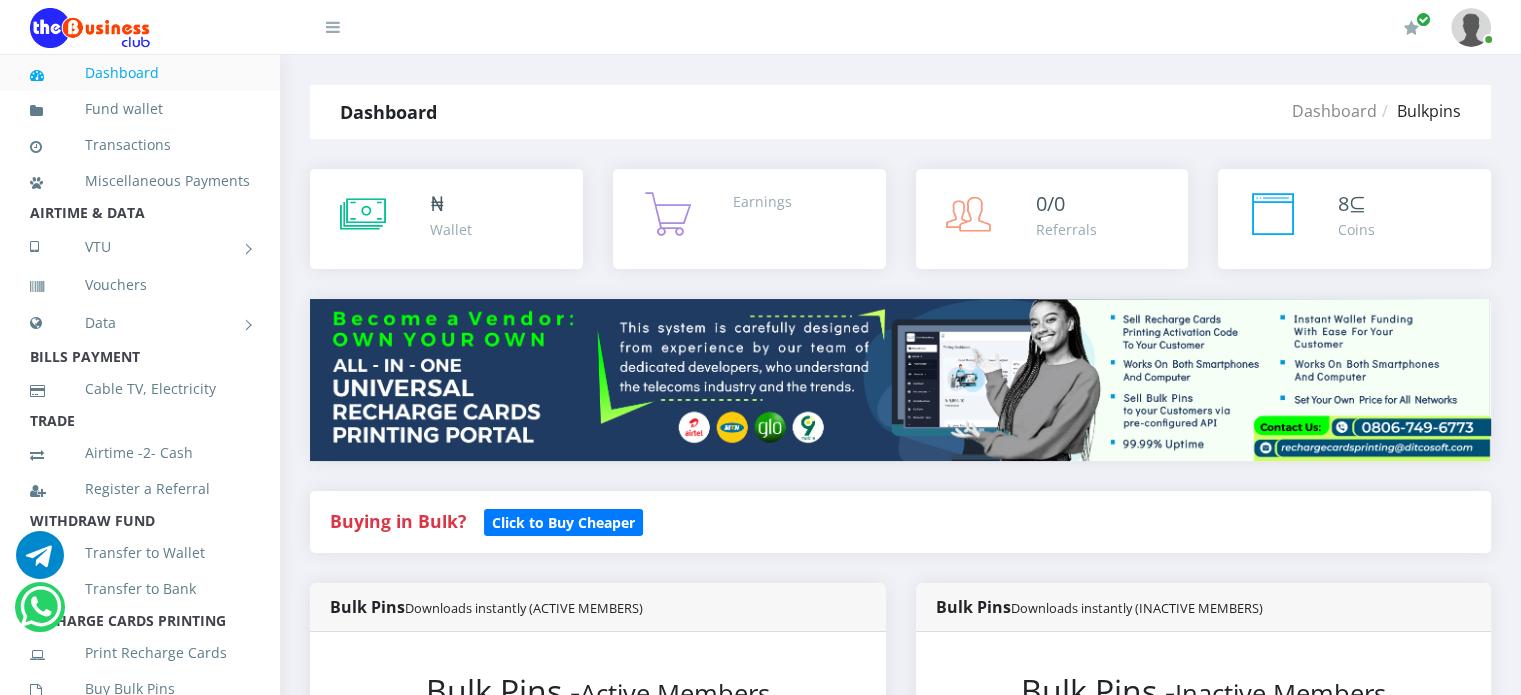 scroll, scrollTop: 0, scrollLeft: 0, axis: both 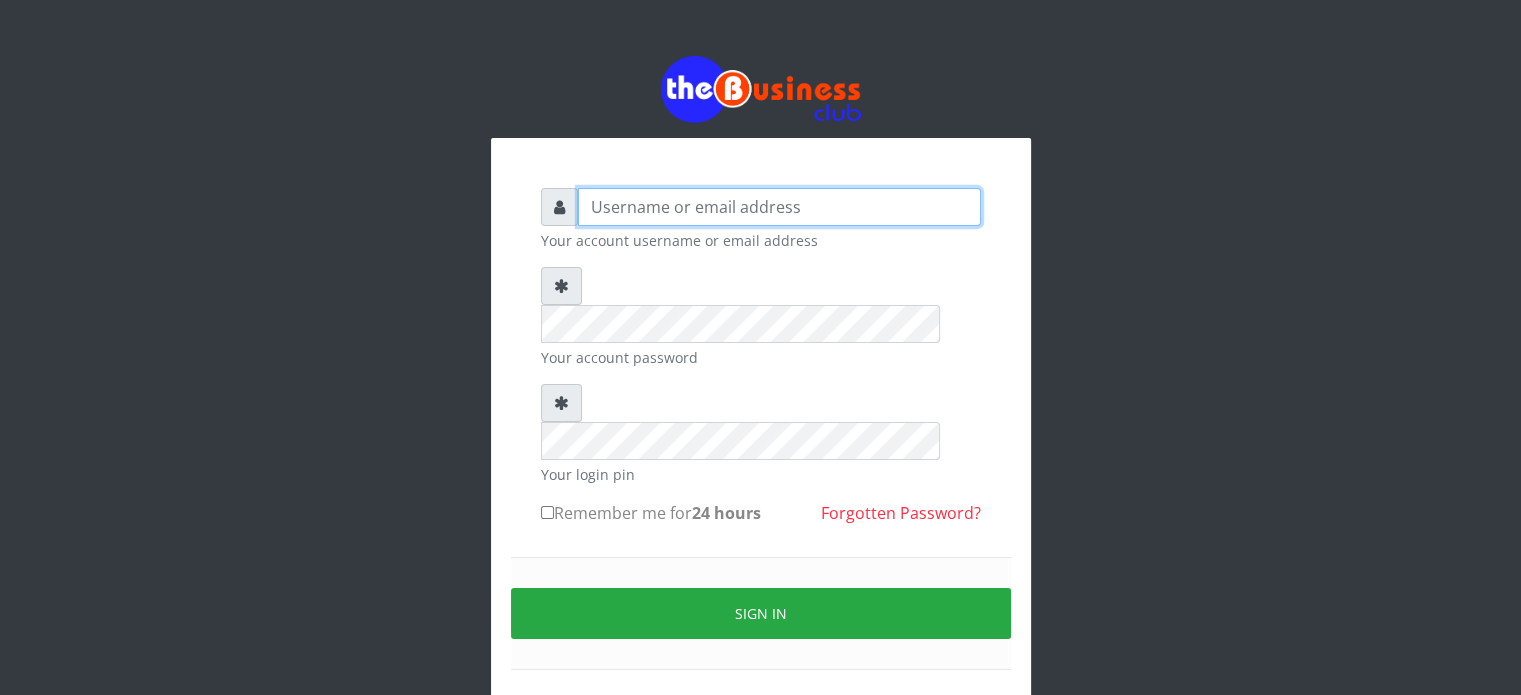 click at bounding box center (779, 207) 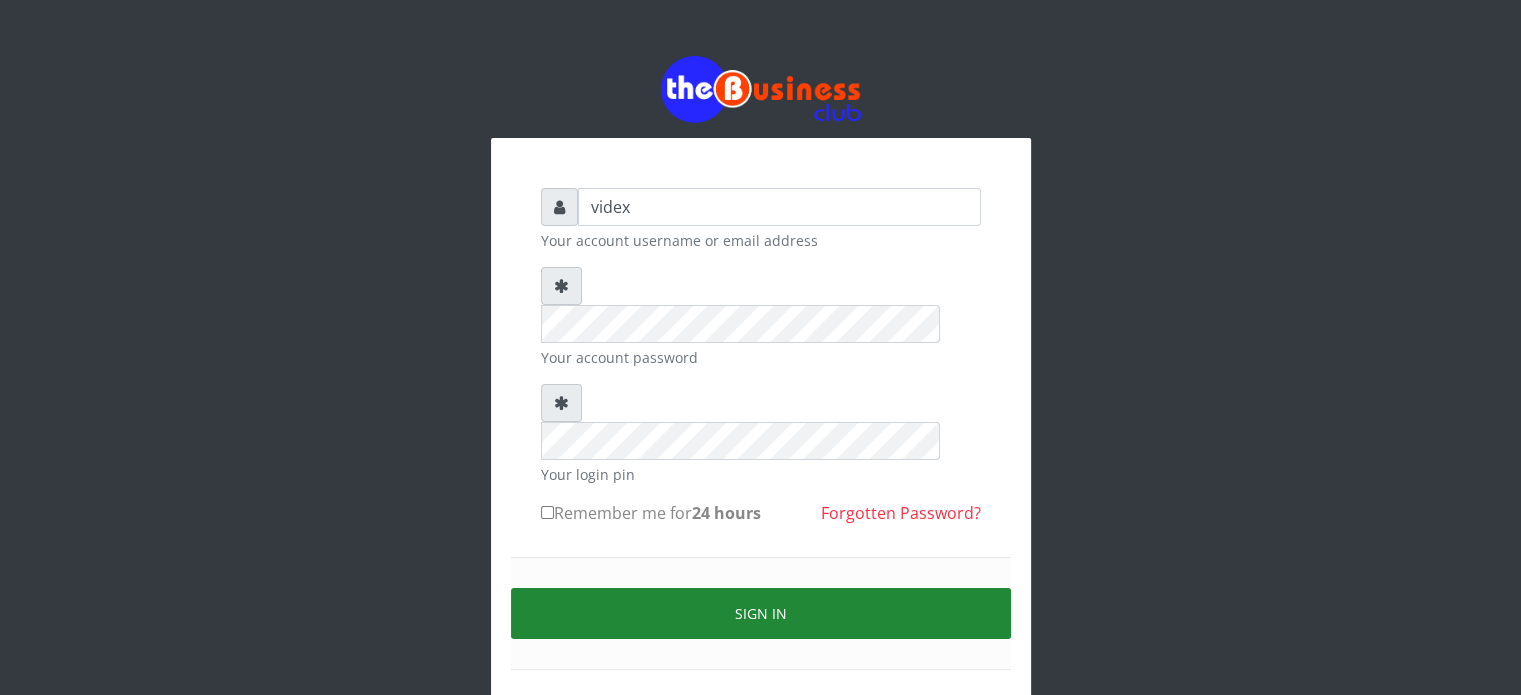 click on "Sign in" at bounding box center (761, 613) 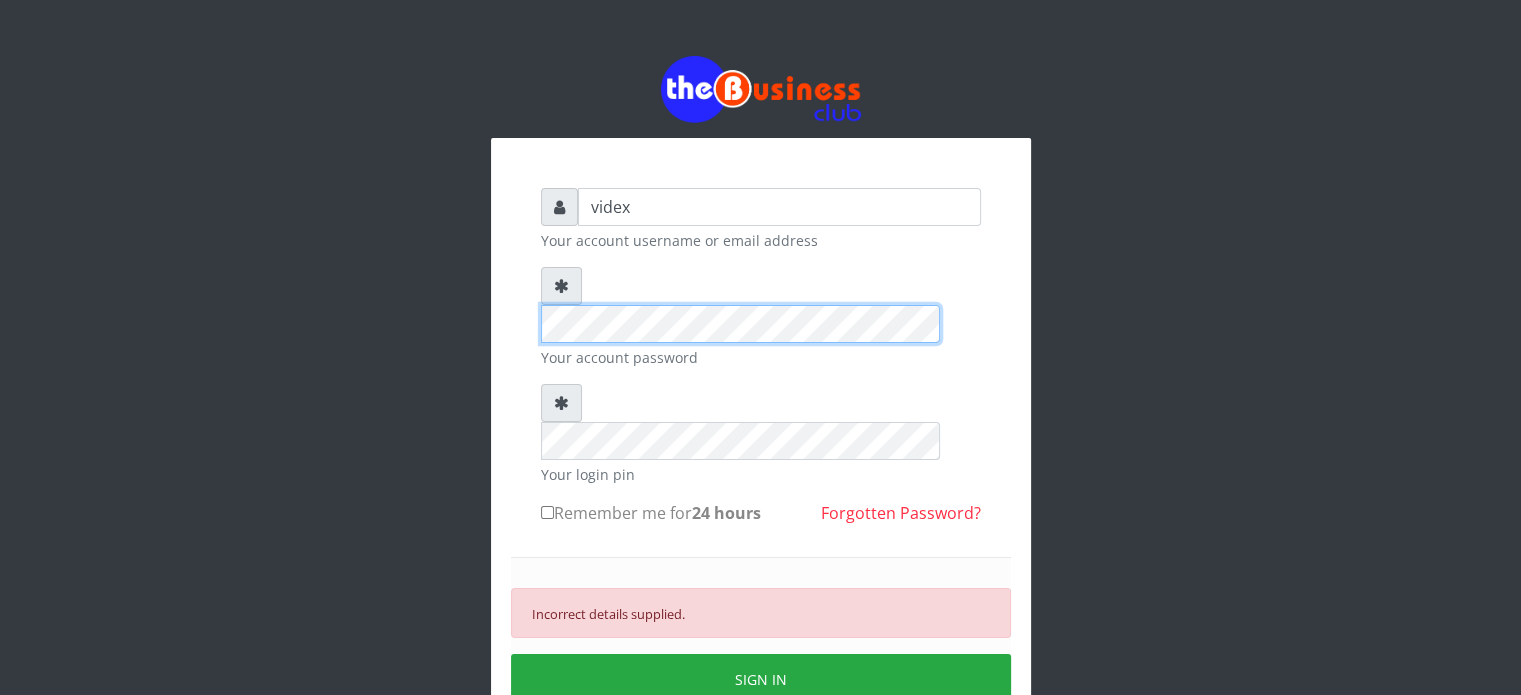 click on "videx
Your account username or email address
Your account password
Your login pin
Remember me for  24 hours" at bounding box center (761, 440) 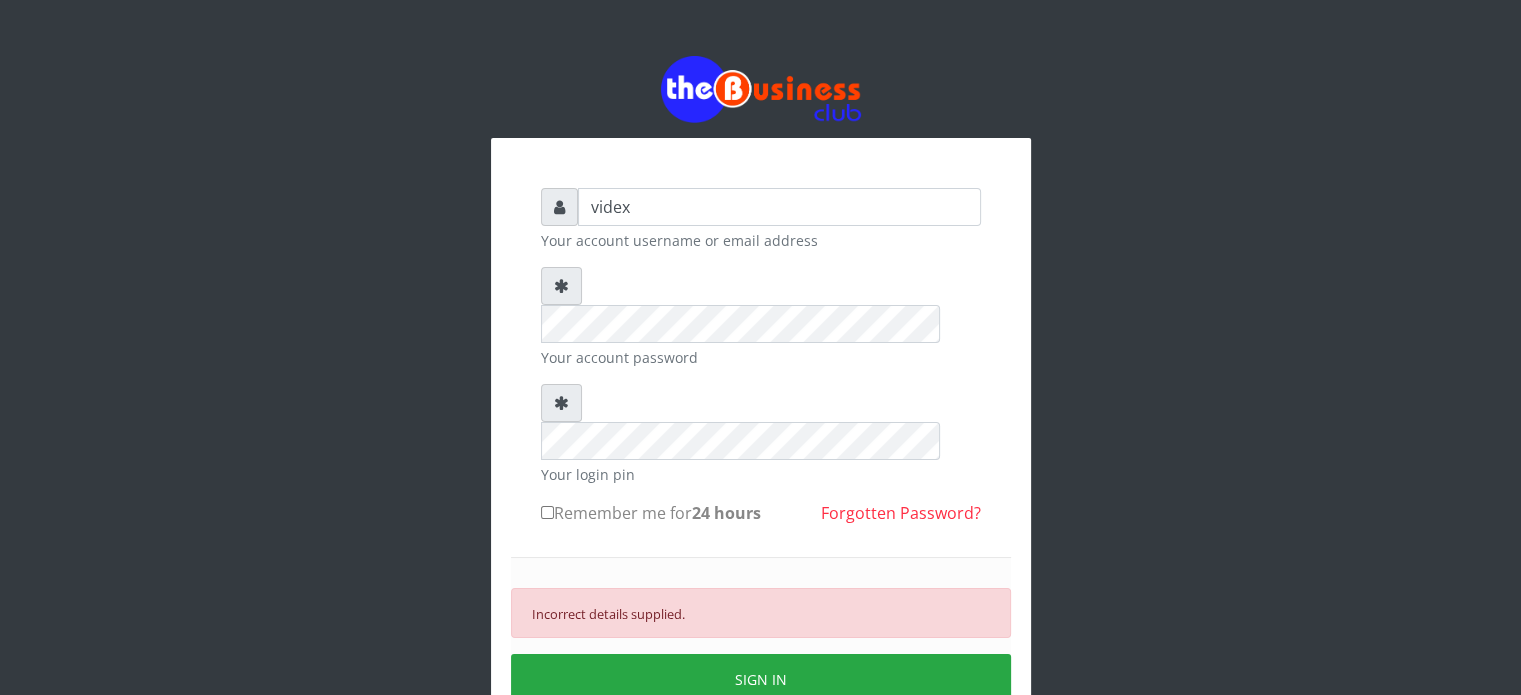 click on "Remember me for  24 hours" at bounding box center (651, 513) 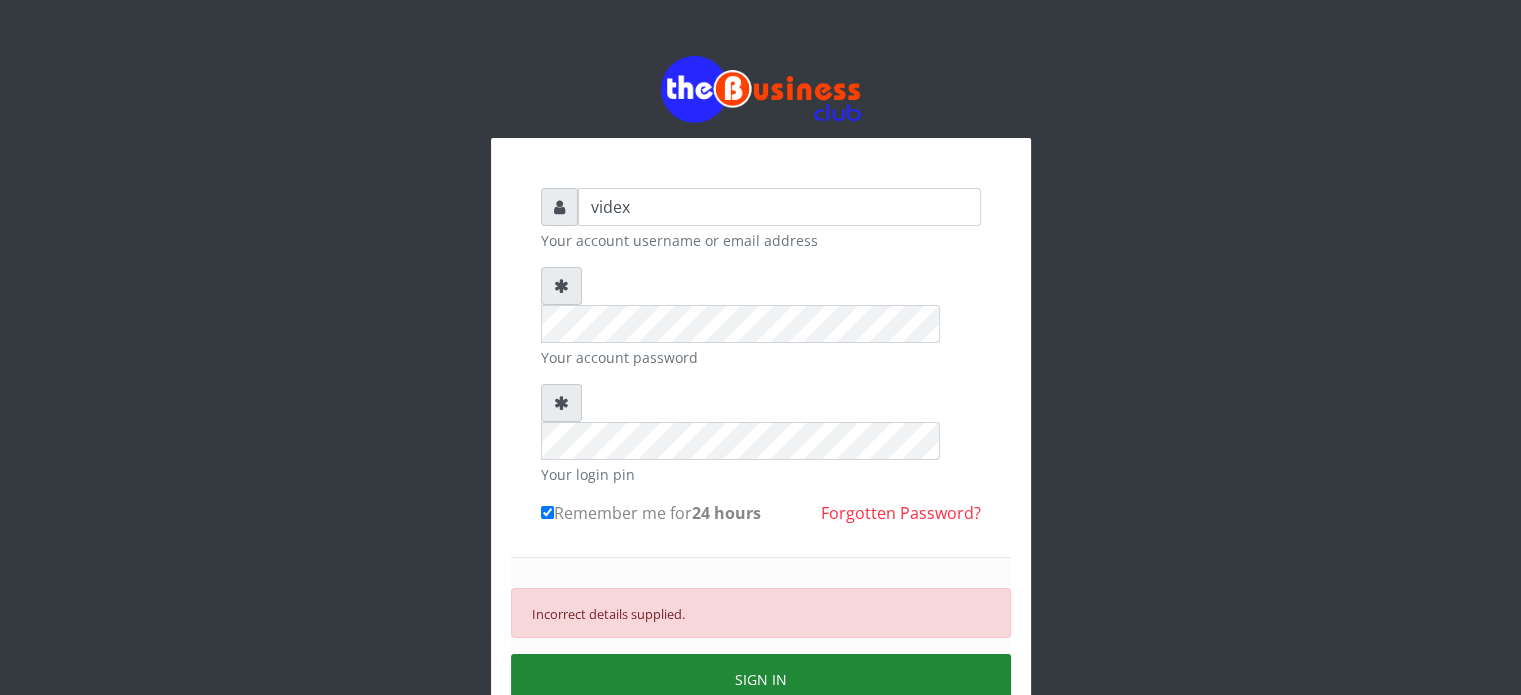 click on "SIGN IN" at bounding box center (761, 679) 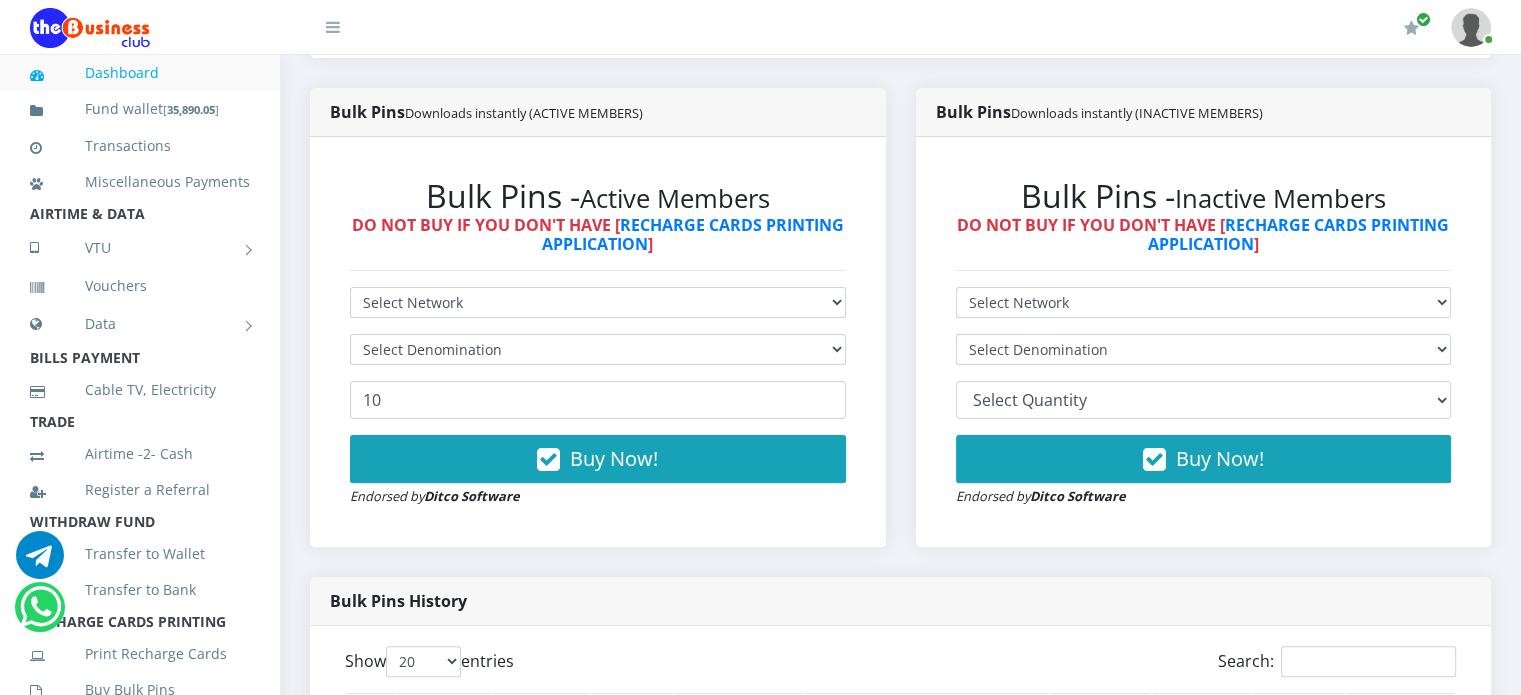 scroll, scrollTop: 498, scrollLeft: 0, axis: vertical 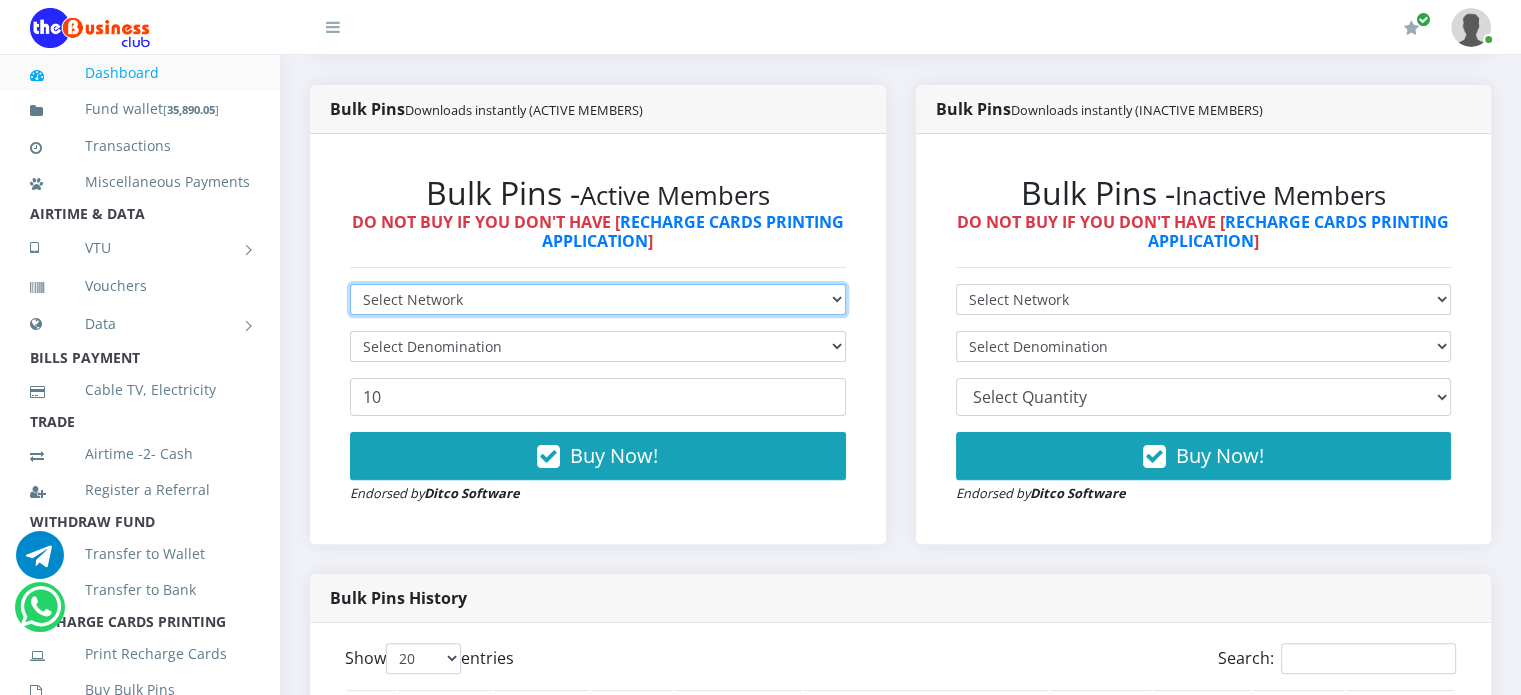 click on "Select Network
MTN
Globacom
9Mobile
Airtel" at bounding box center [598, 299] 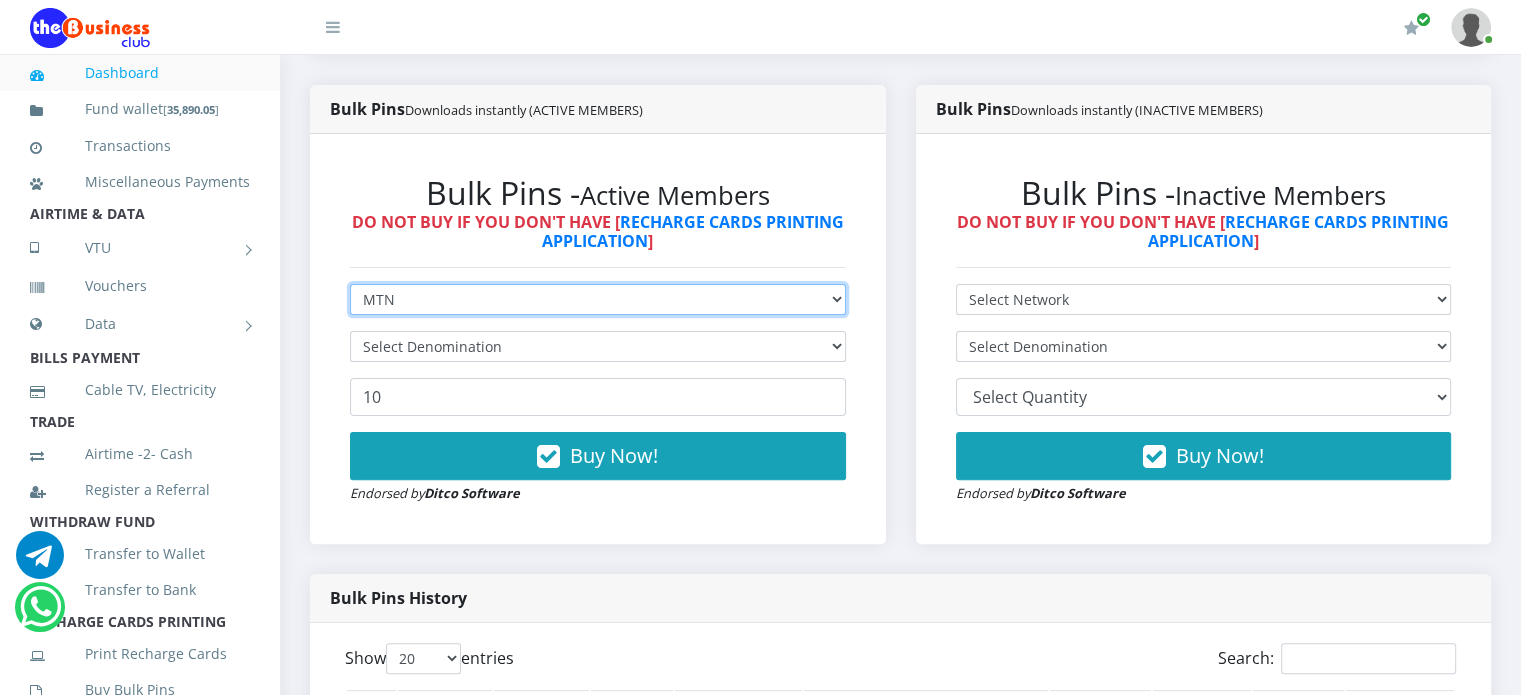 click on "Select Network
MTN
Globacom
9Mobile
Airtel" at bounding box center [598, 299] 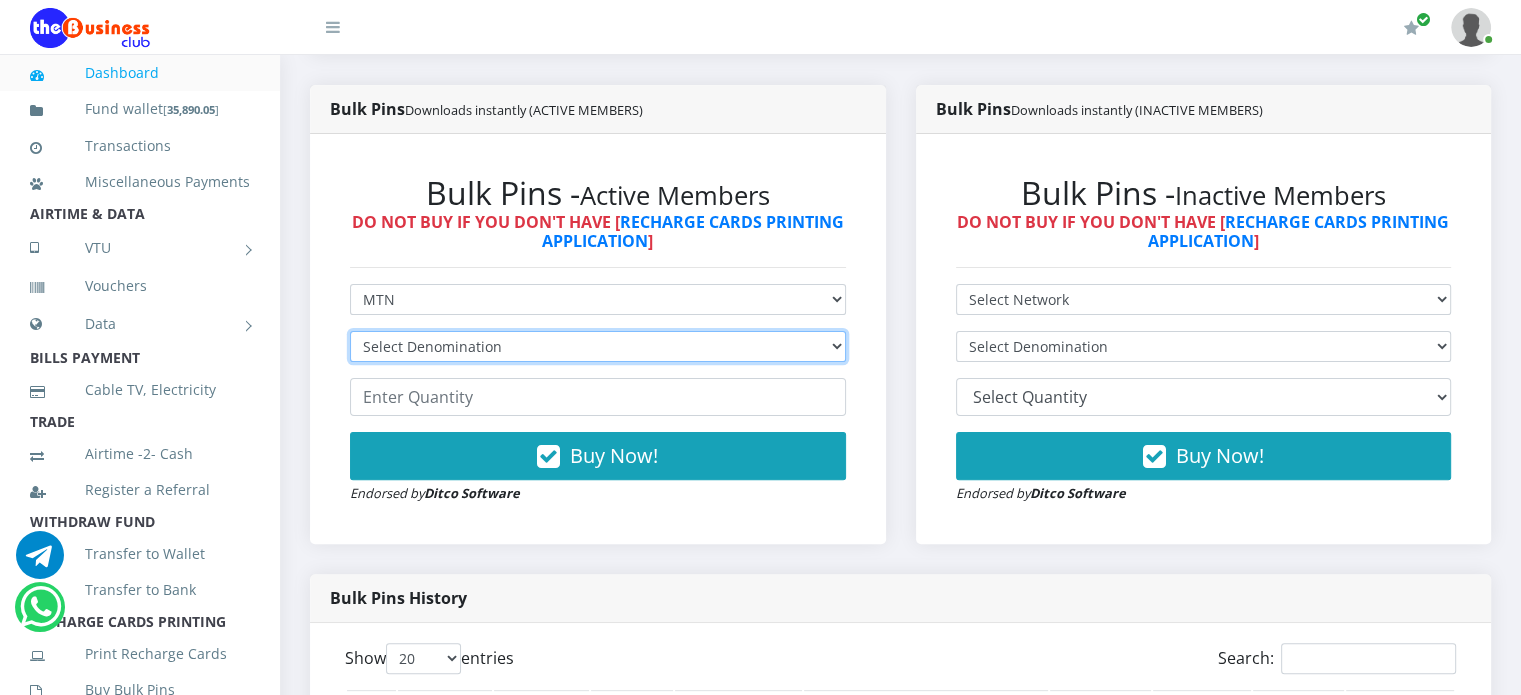 click on "Select Denomination MTN NGN100 - ₦96.99 MTN NGN200 - ₦193.98 MTN NGN400 - ₦387.96 MTN NGN500 - ₦484.95 MTN NGN1000 - ₦969.90 MTN NGN1500 - ₦1,454.85" at bounding box center [598, 346] 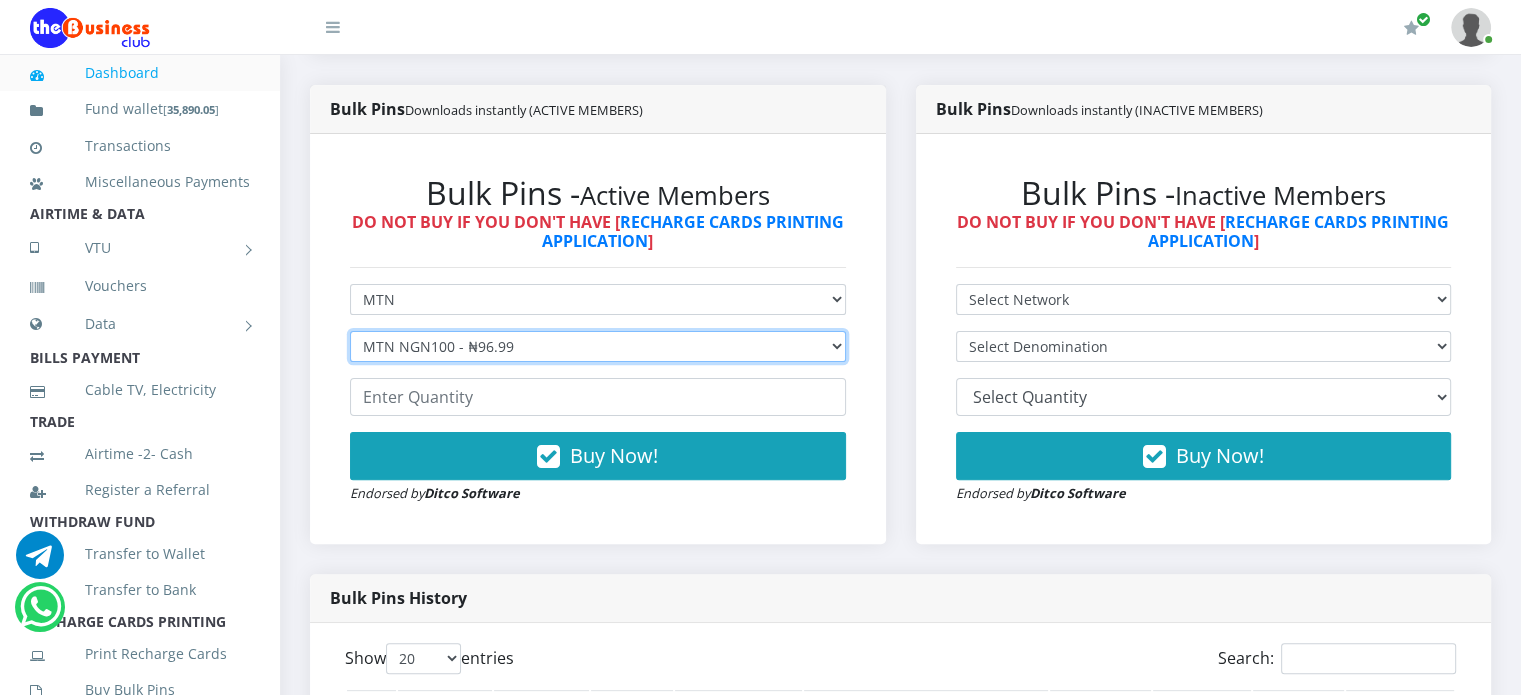 click on "Select Denomination MTN NGN100 - ₦96.99 MTN NGN200 - ₦193.98 MTN NGN400 - ₦387.96 MTN NGN500 - ₦484.95 MTN NGN1000 - ₦969.90 MTN NGN1500 - ₦1,454.85" at bounding box center [598, 346] 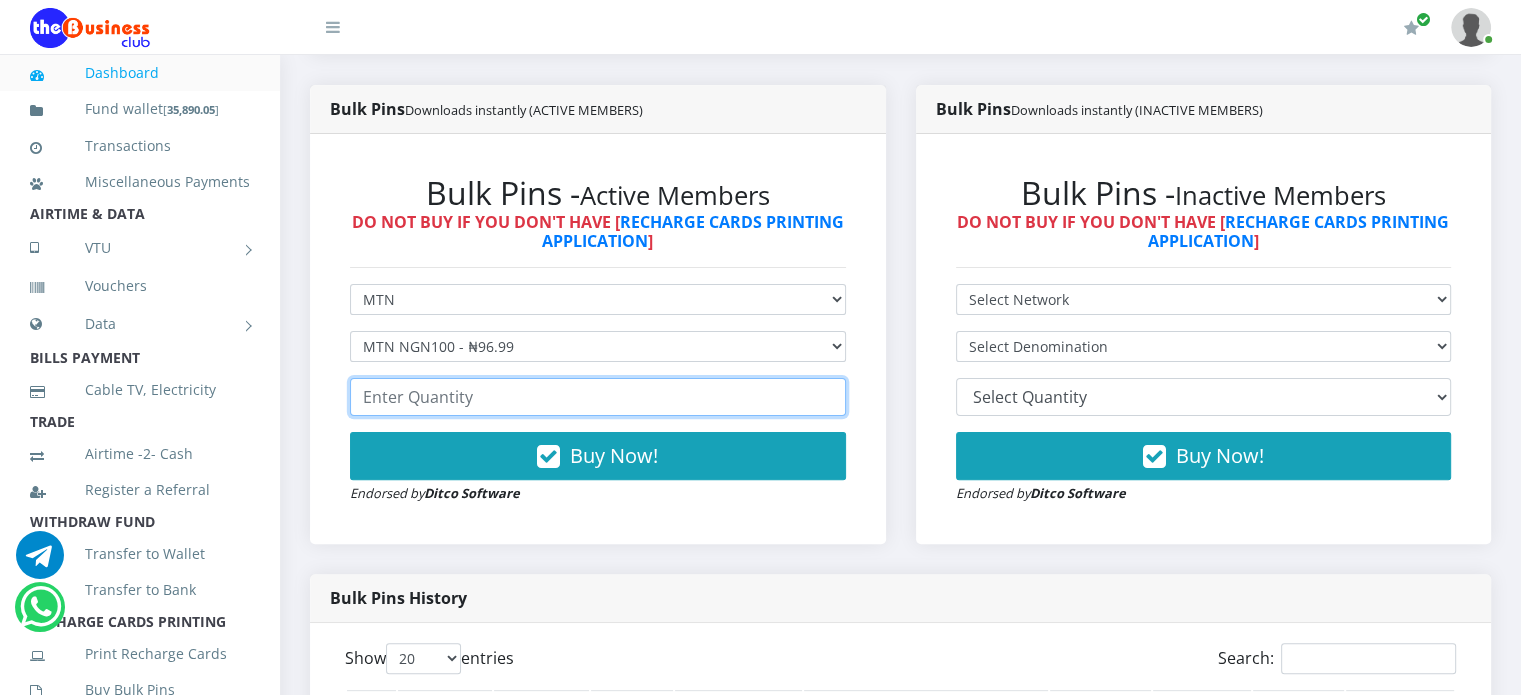 click at bounding box center (598, 397) 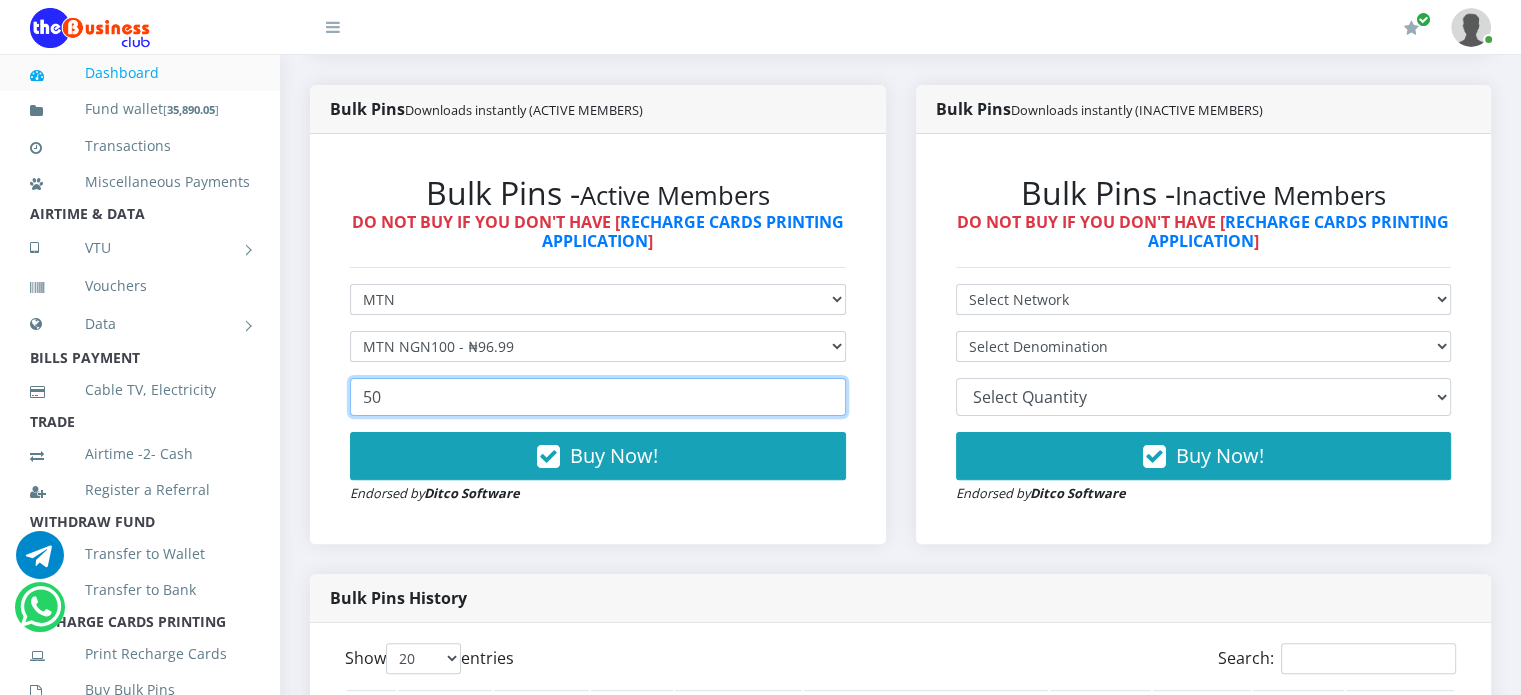 type on "50" 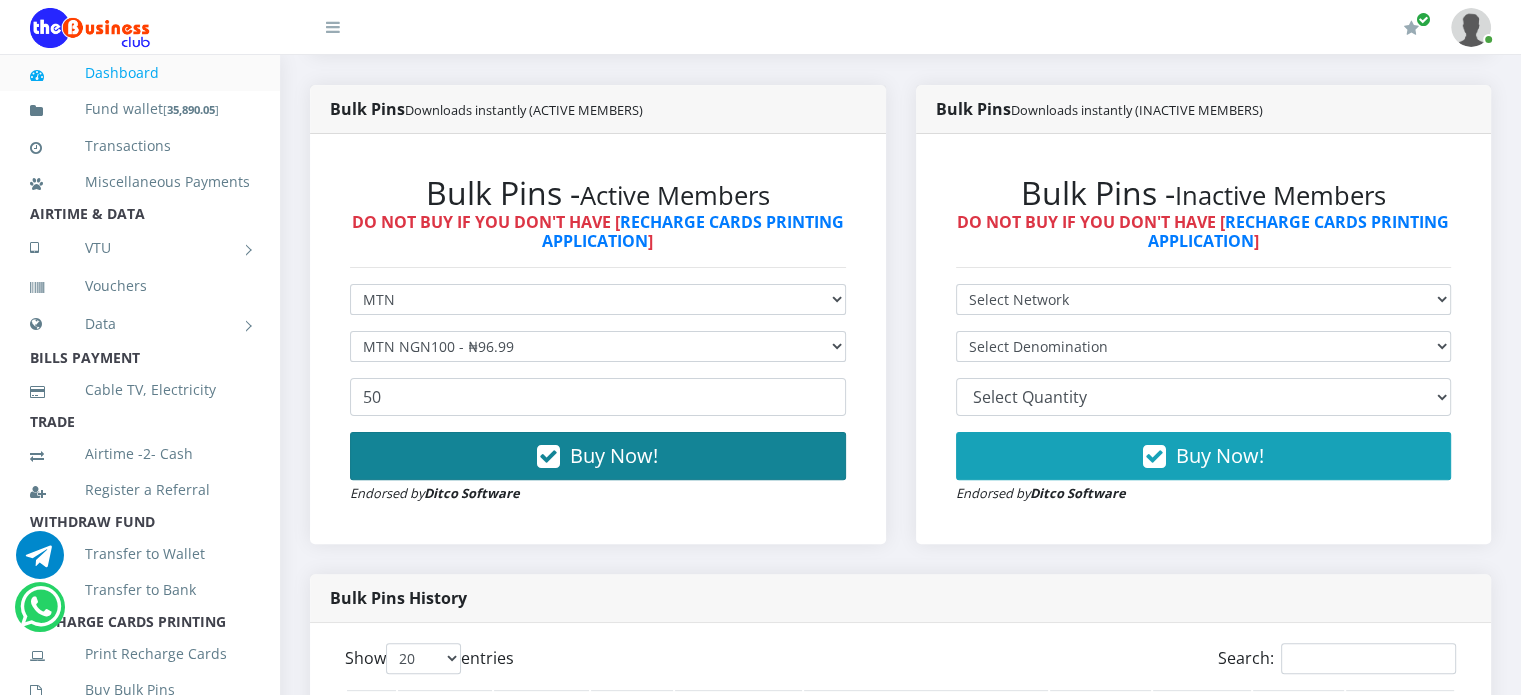 click on "Buy Now!" at bounding box center [614, 455] 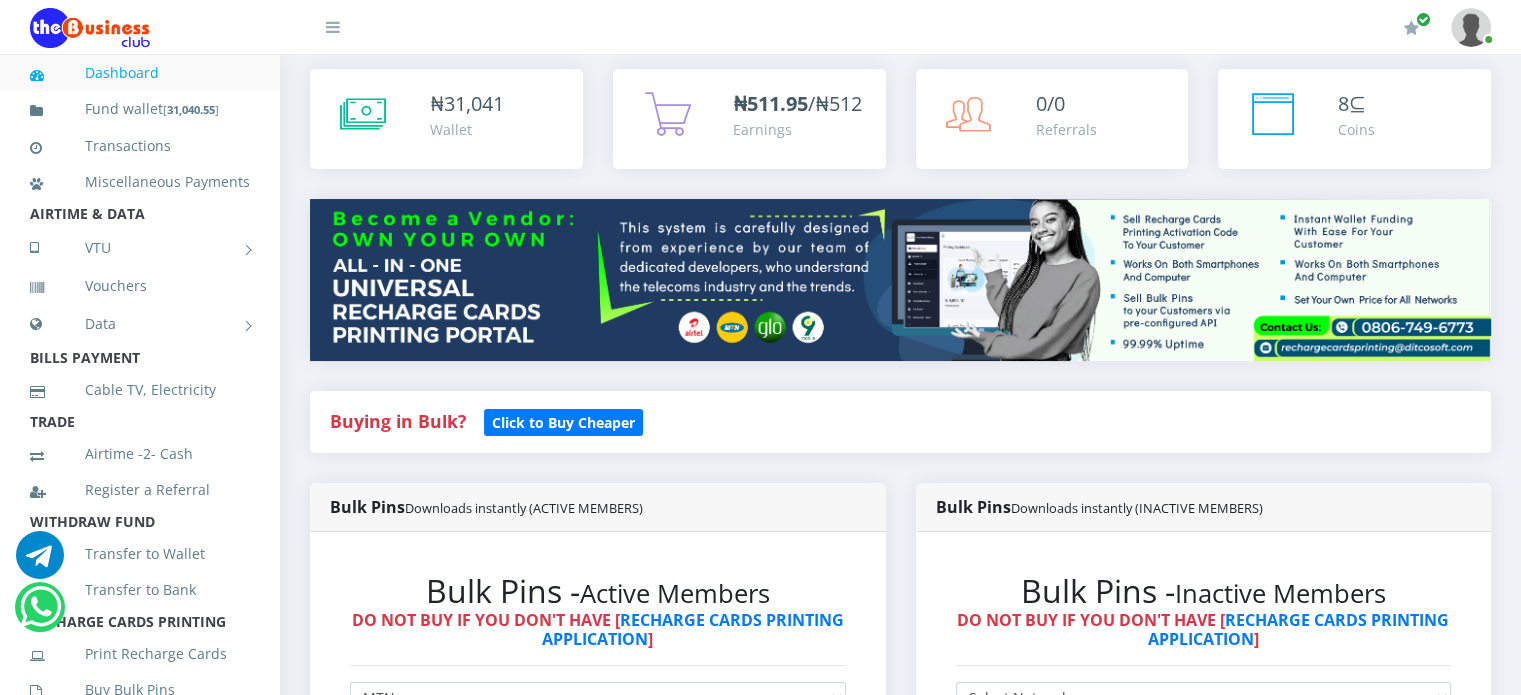 scroll, scrollTop: 34, scrollLeft: 0, axis: vertical 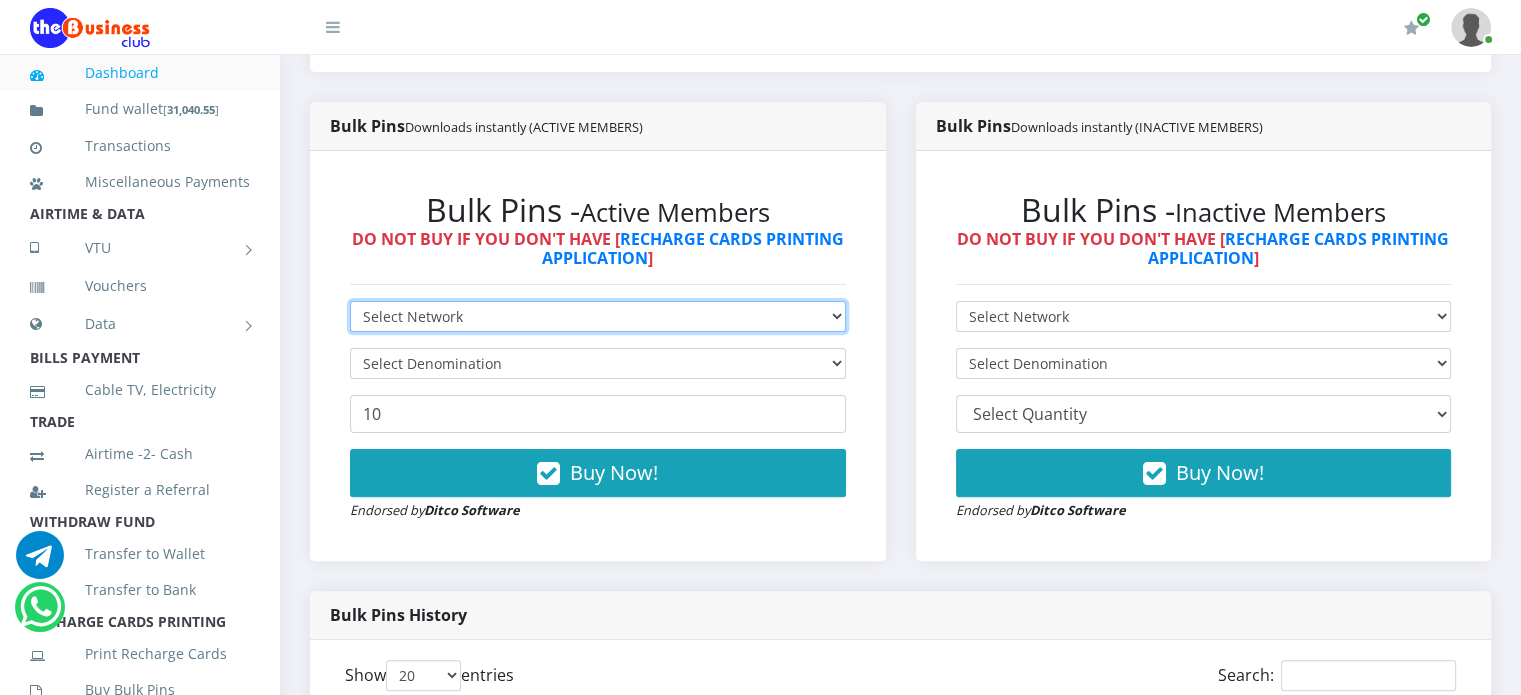 click on "Select Network
MTN
Globacom
9Mobile
Airtel" at bounding box center [598, 316] 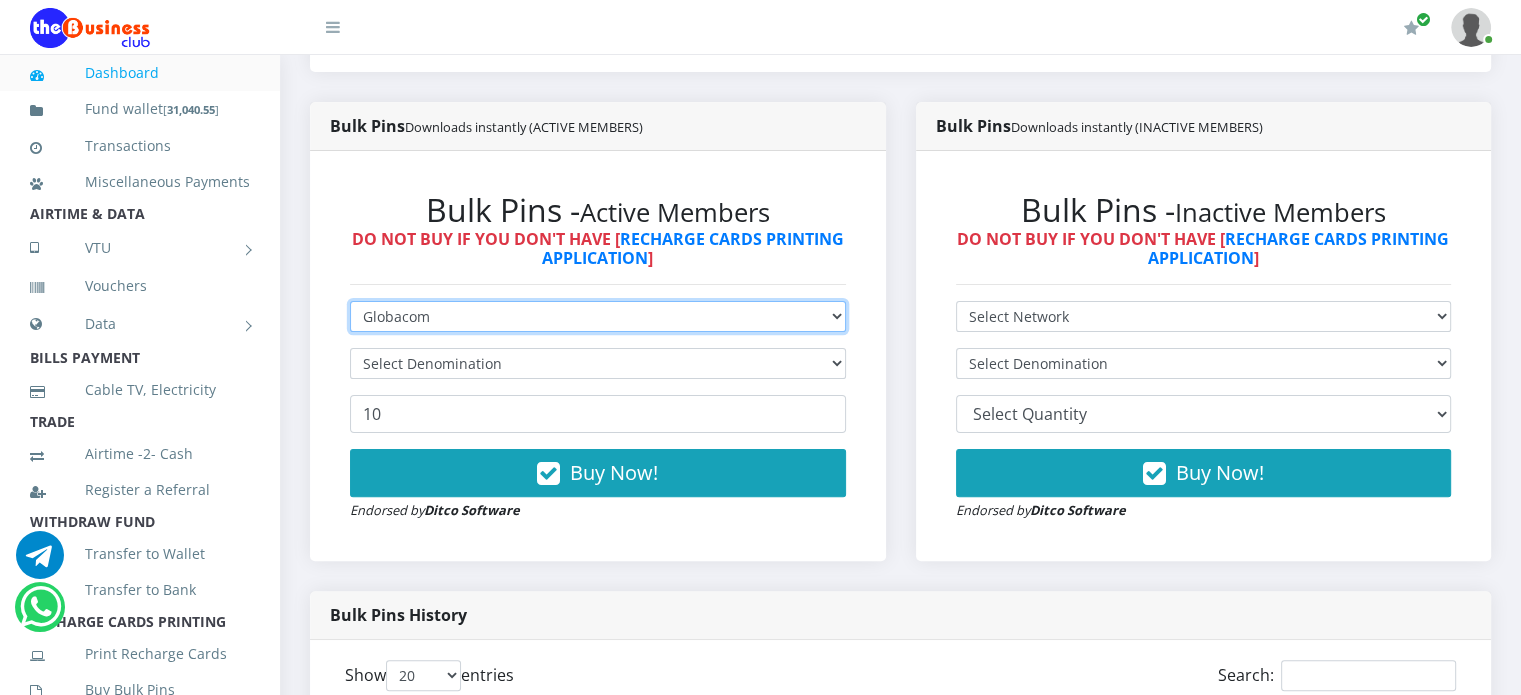 click on "Select Network
MTN
Globacom
9Mobile
Airtel" at bounding box center [598, 316] 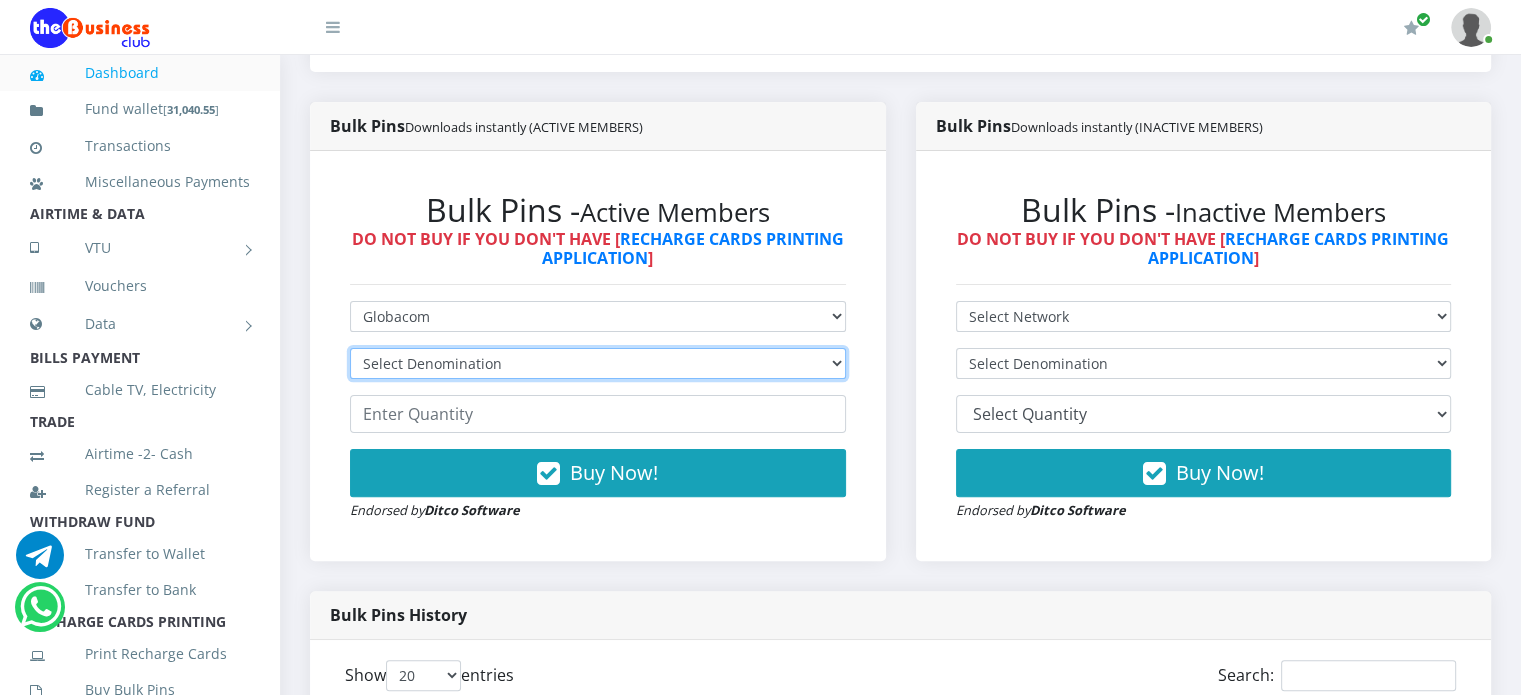 click on "Select Denomination Glo NGN100 - ₦96.55 Glo NGN200 - ₦193.10 Glo NGN500 - ₦482.75 Glo NGN1000 - ₦965.50" at bounding box center [598, 363] 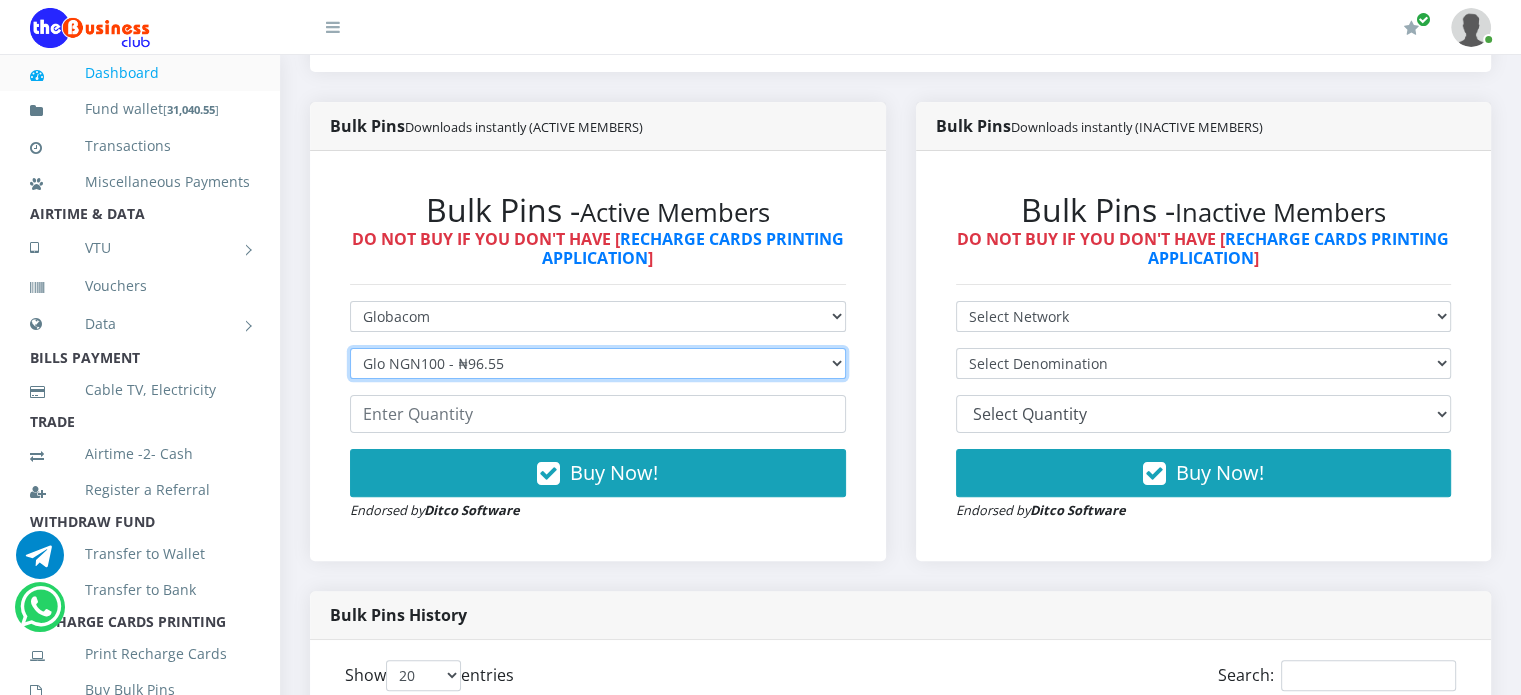 click on "Select Denomination Glo NGN100 - ₦96.55 Glo NGN200 - ₦193.10 Glo NGN500 - ₦482.75 Glo NGN1000 - ₦965.50" at bounding box center [598, 363] 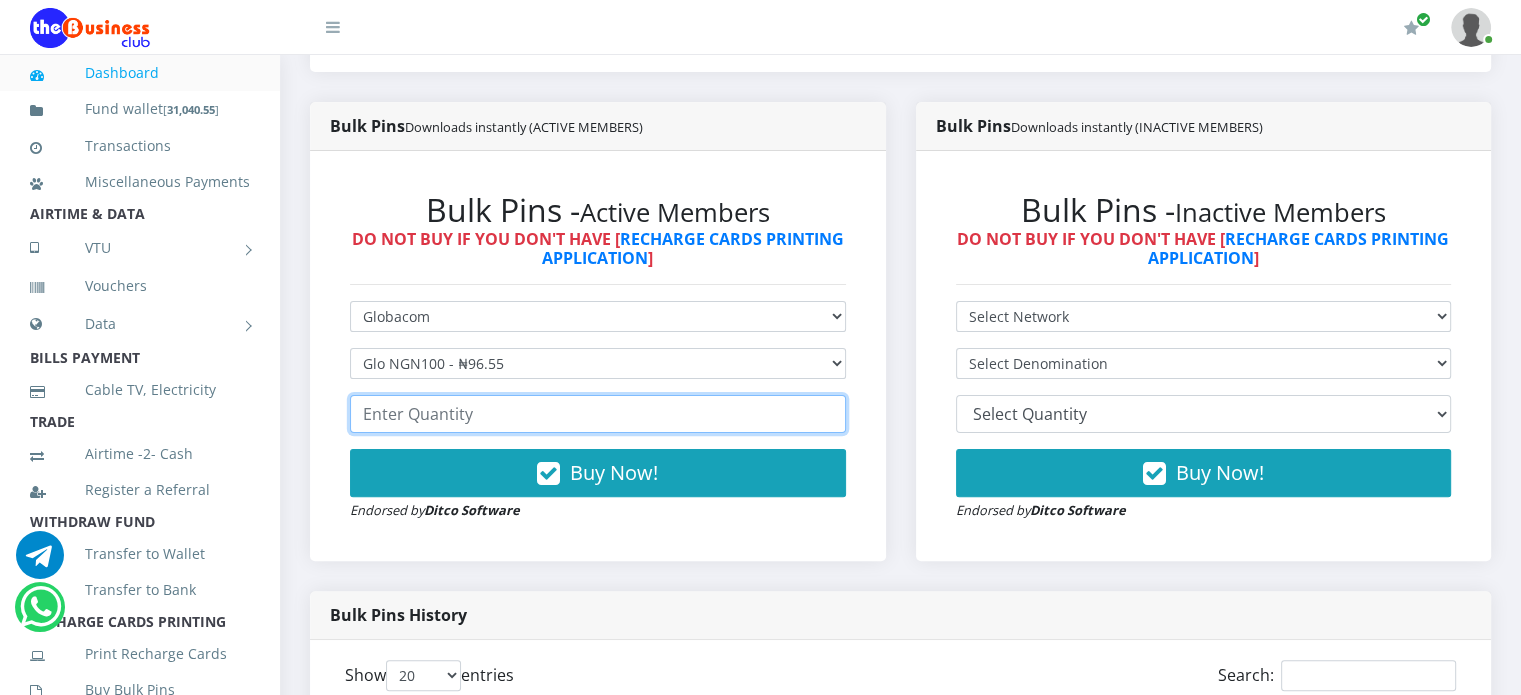 click at bounding box center (598, 414) 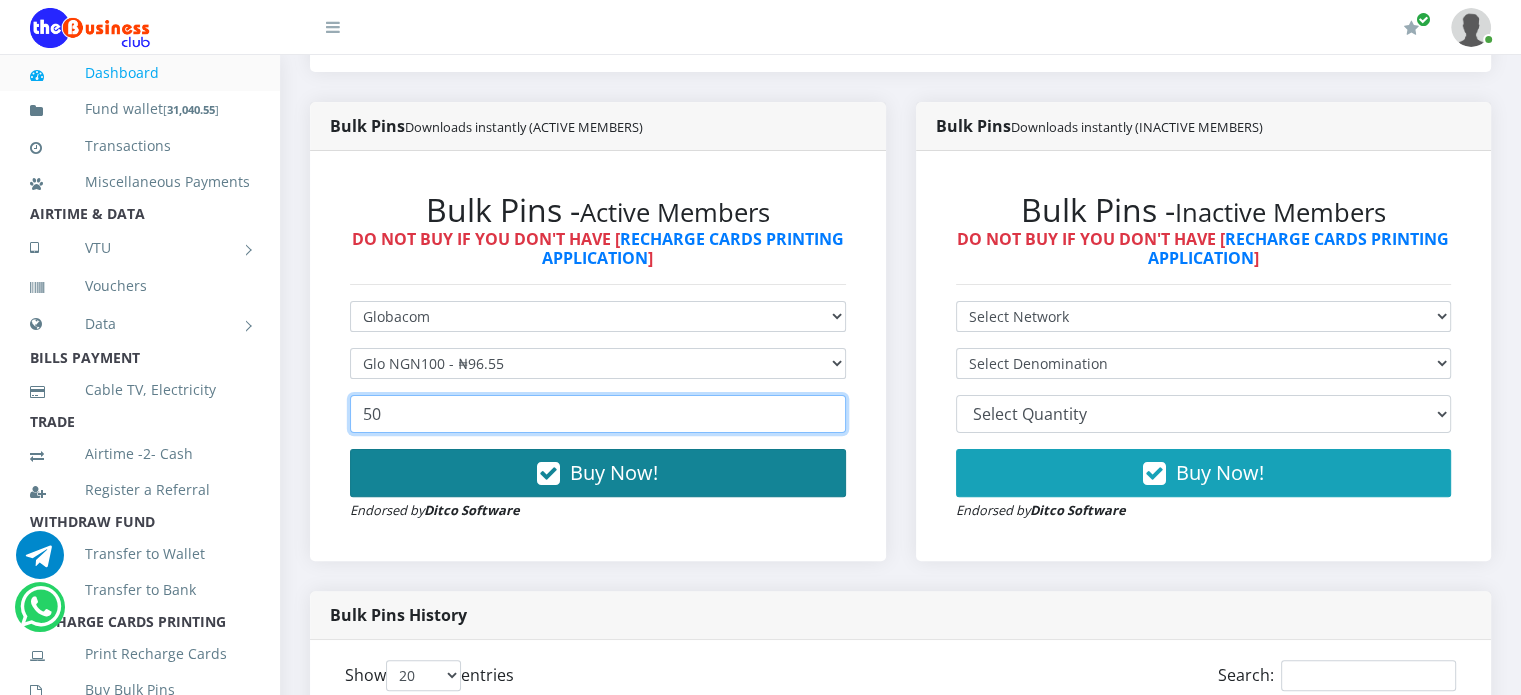 type on "50" 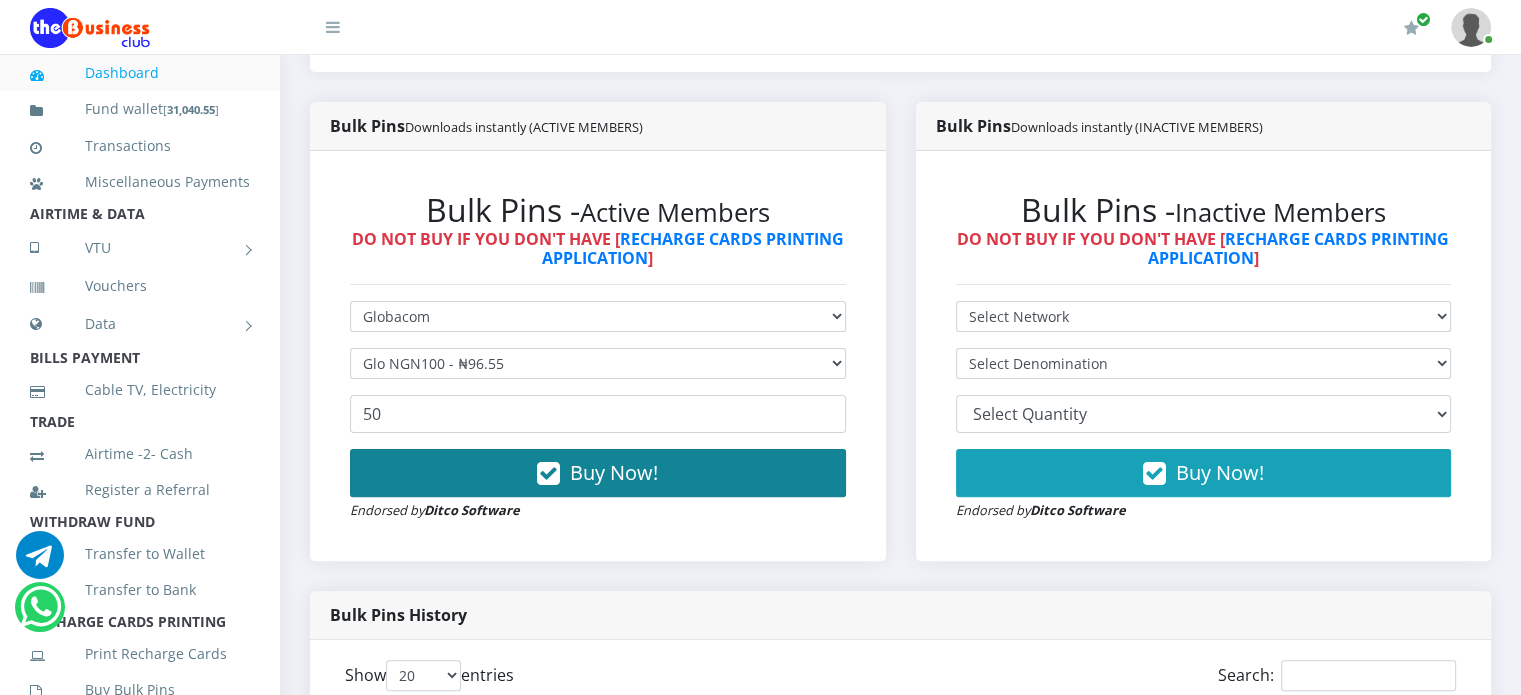 click on "Buy Now!" at bounding box center [598, 473] 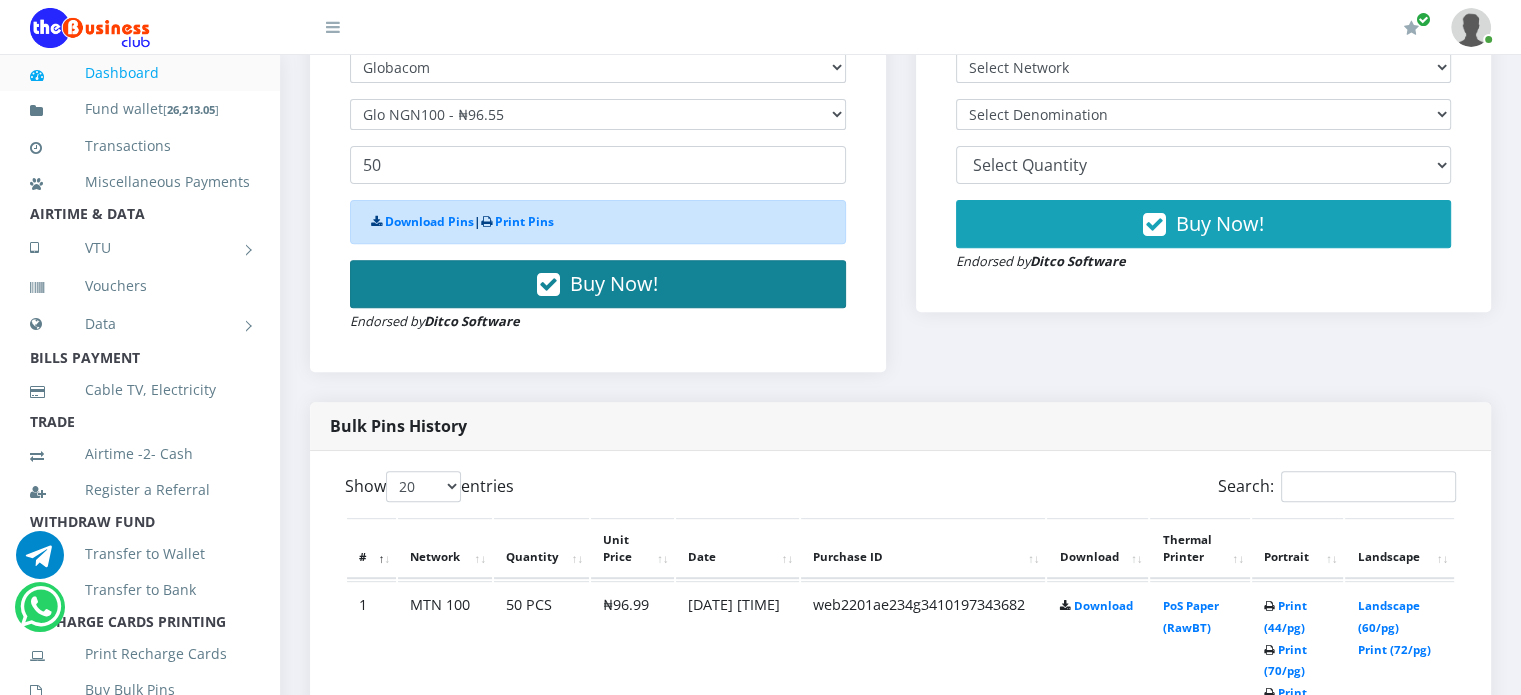 scroll, scrollTop: 716, scrollLeft: 0, axis: vertical 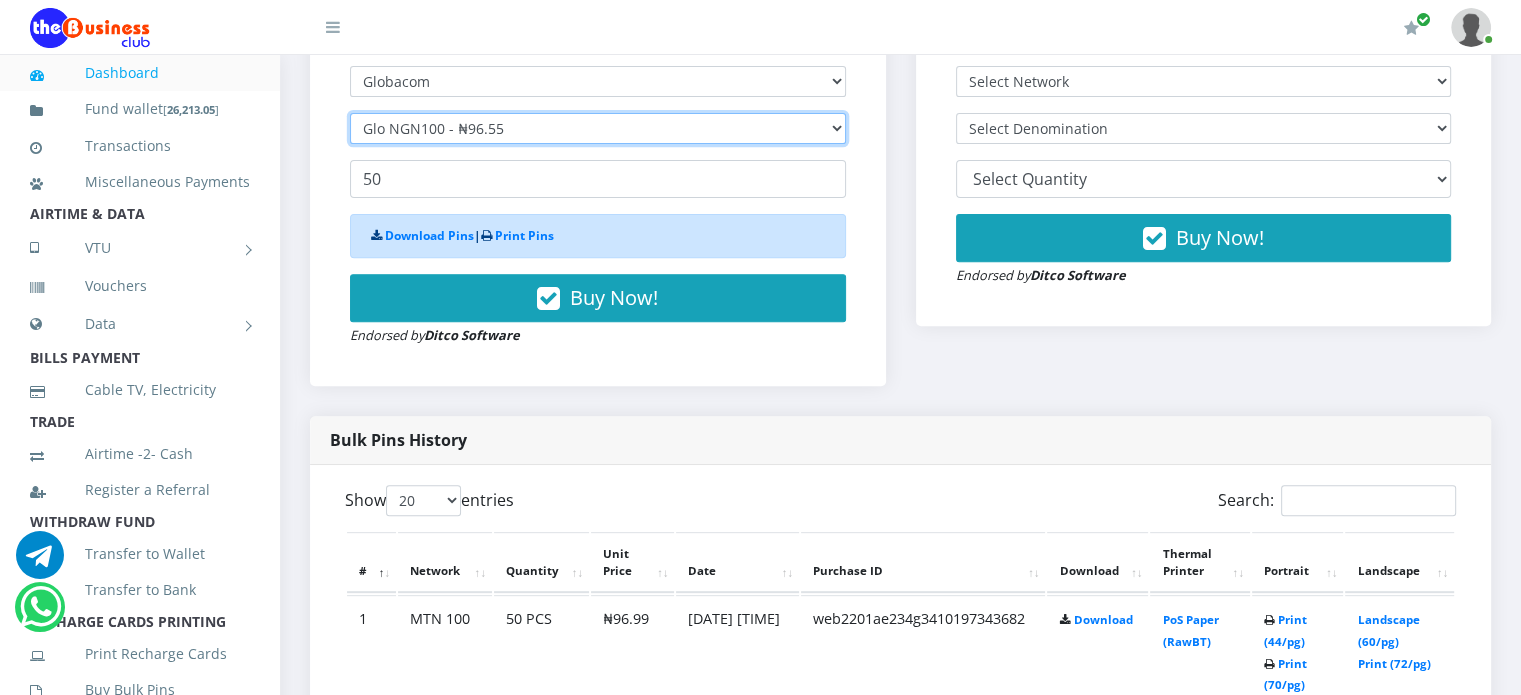 click on "Select Denomination Glo NGN100 - ₦96.55 Glo NGN200 - ₦193.10 Glo NGN500 - ₦482.75 Glo NGN1000 - ₦965.50" at bounding box center (598, 128) 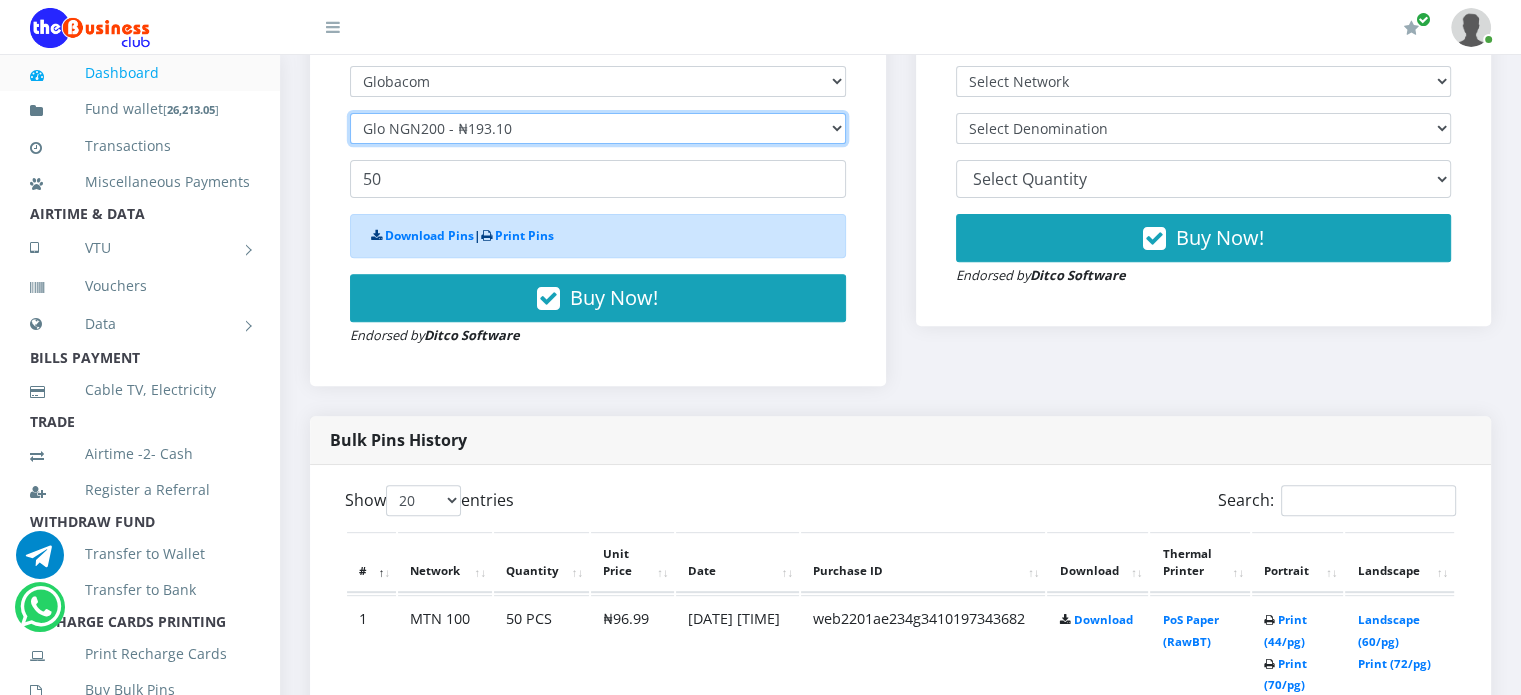 click on "Select Denomination Glo NGN100 - ₦96.55 Glo NGN200 - ₦193.10 Glo NGN500 - ₦482.75 Glo NGN1000 - ₦965.50" at bounding box center [598, 128] 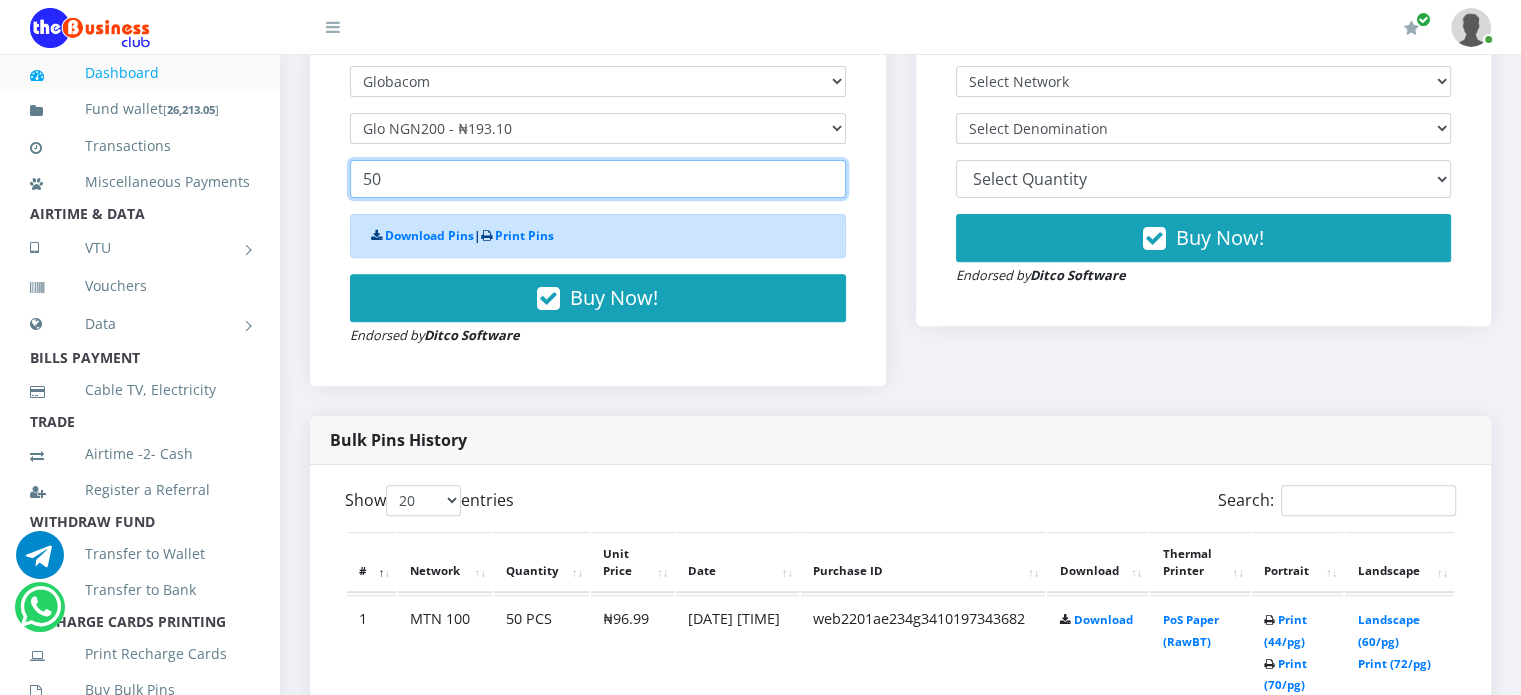 drag, startPoint x: 395, startPoint y: 204, endPoint x: 301, endPoint y: 204, distance: 94 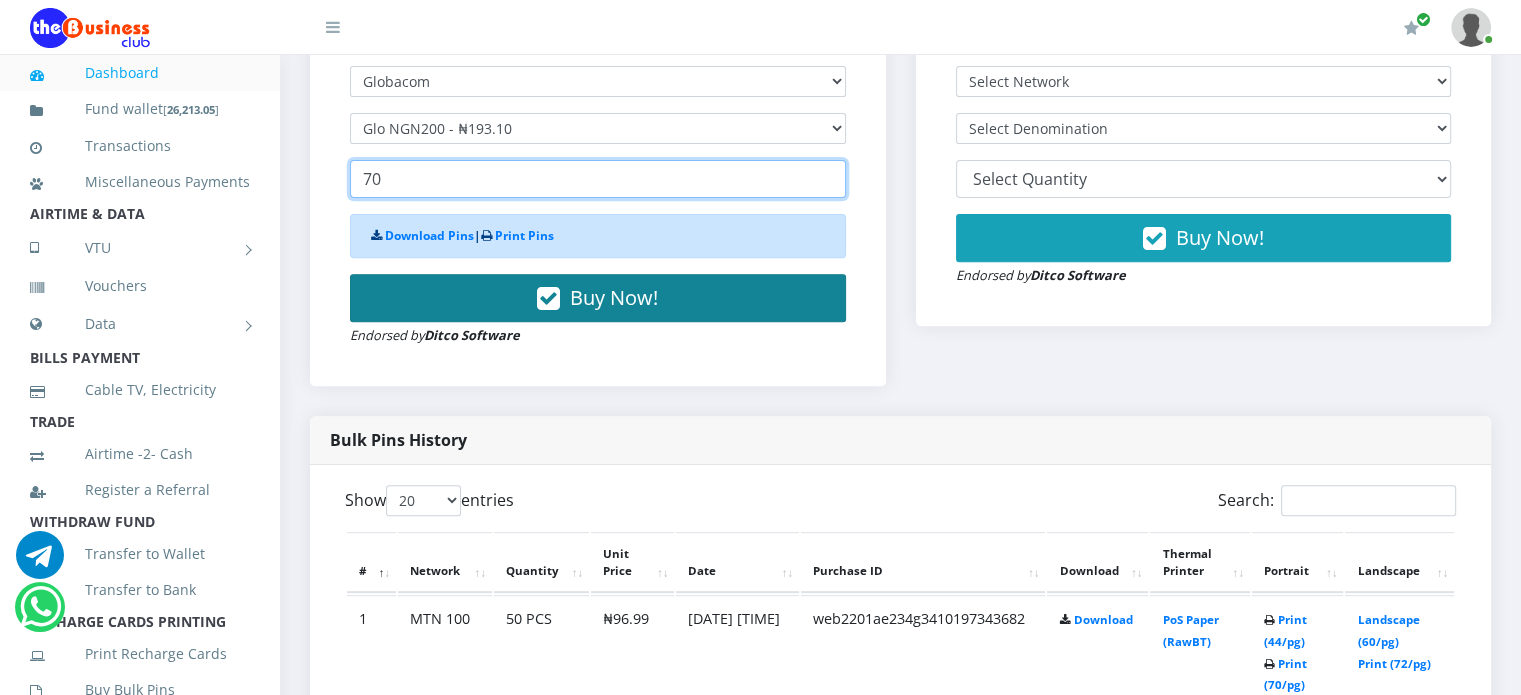 type on "70" 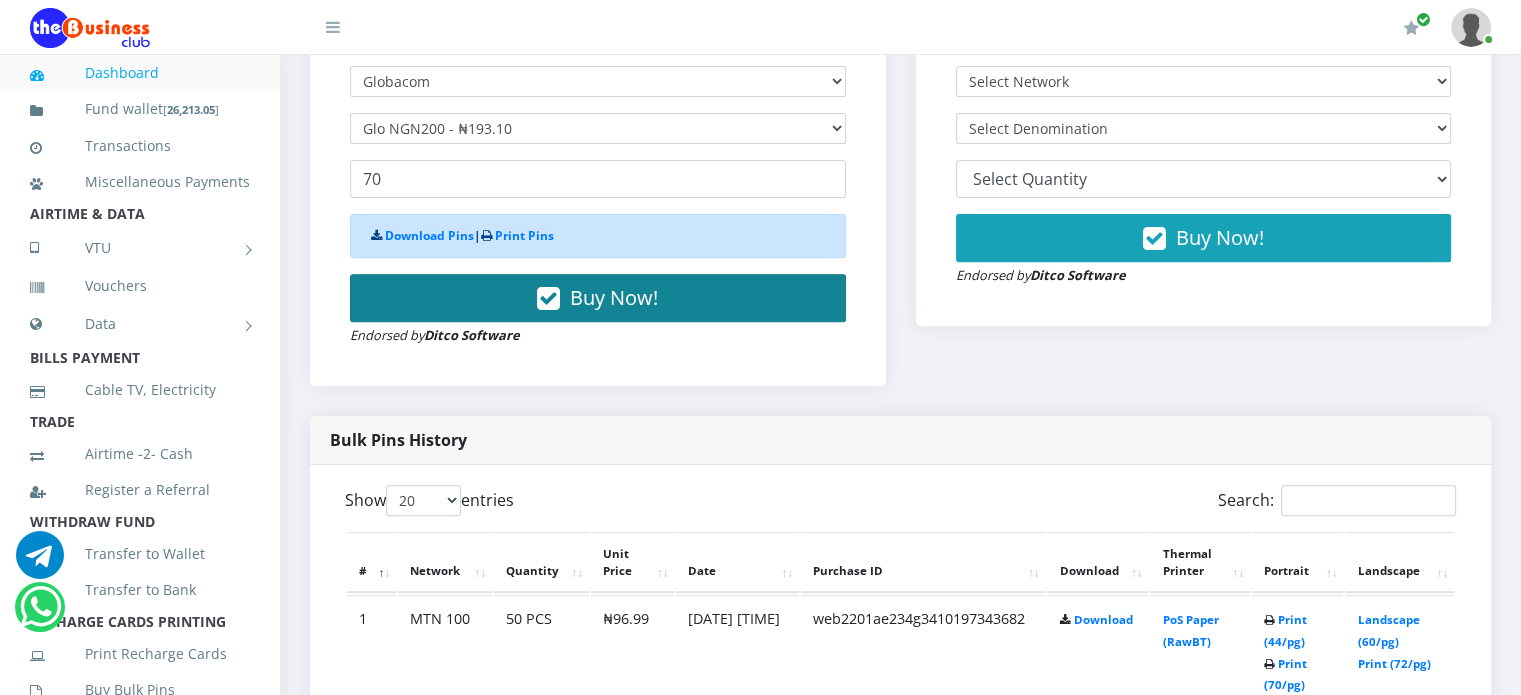 click on "Buy Now!" at bounding box center (598, 298) 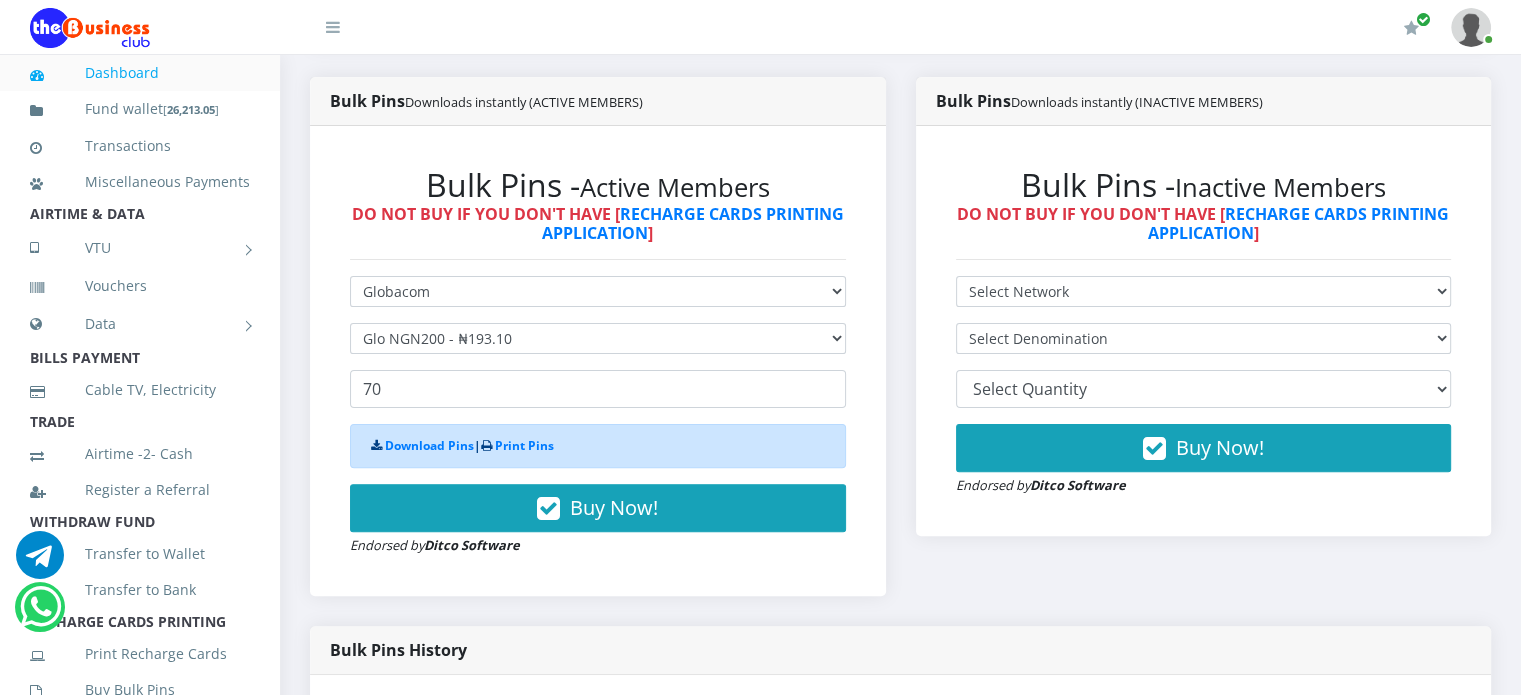 scroll, scrollTop: 458, scrollLeft: 0, axis: vertical 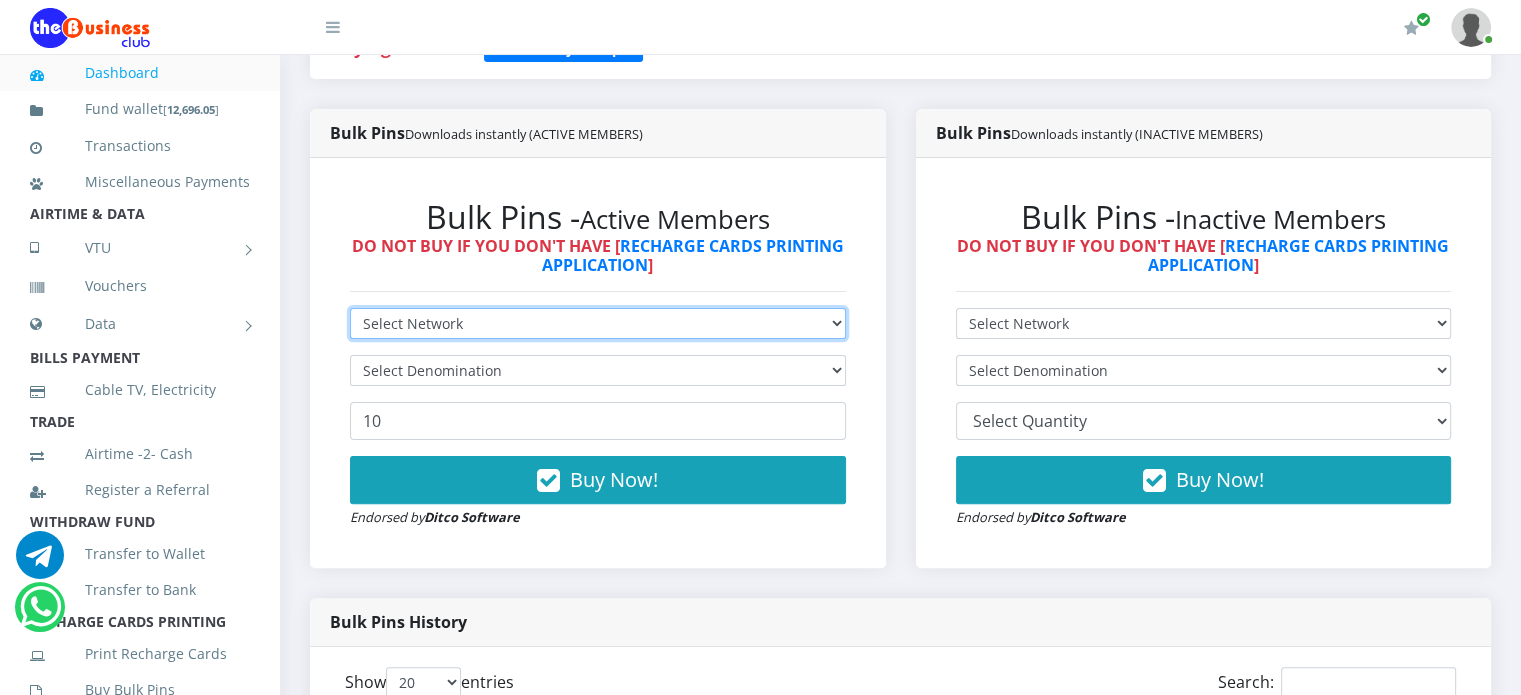 click on "Select Network
MTN
Globacom
9Mobile
Airtel" at bounding box center (598, 323) 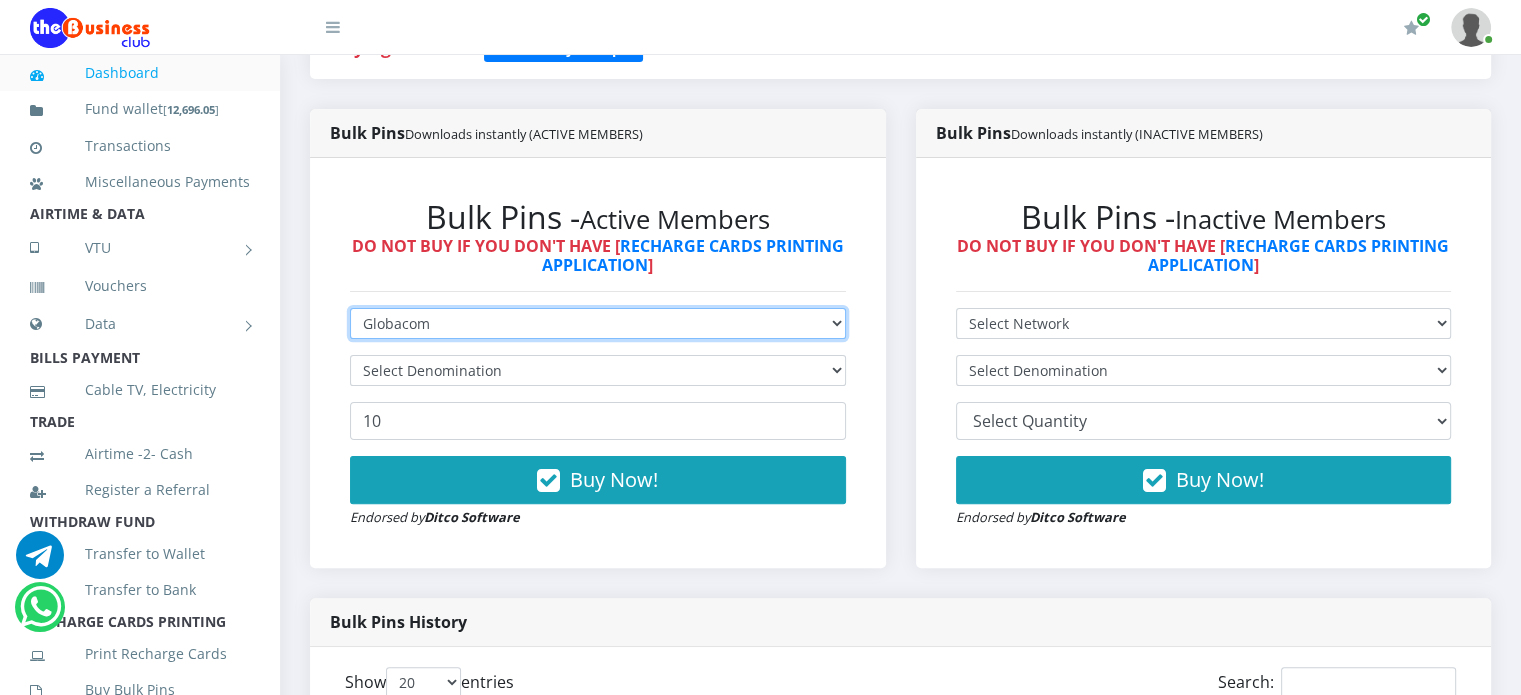 click on "Select Network
MTN
Globacom
9Mobile
Airtel" at bounding box center (598, 323) 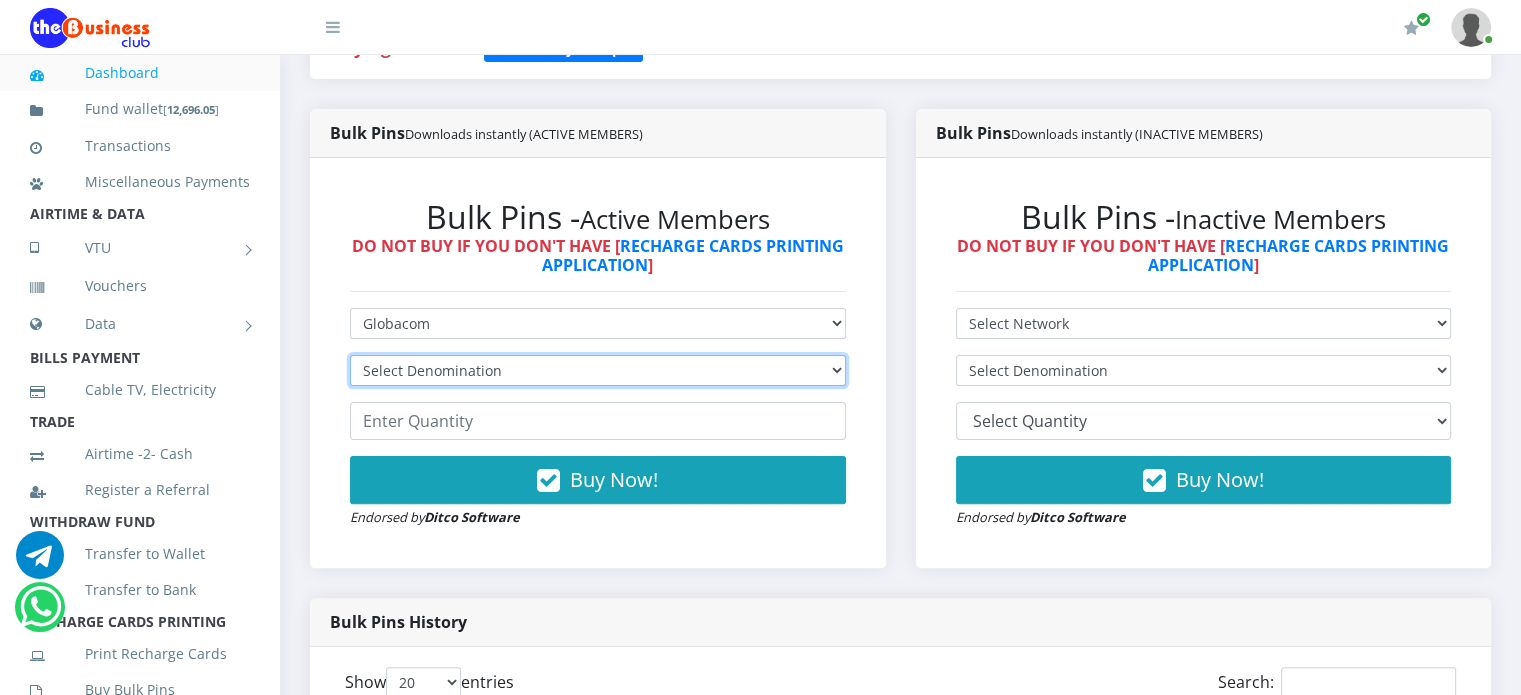 click on "Select Denomination Glo NGN100 - ₦96.55 Glo NGN200 - ₦193.10 Glo NGN500 - ₦482.75 Glo NGN1000 - ₦965.50" at bounding box center (598, 370) 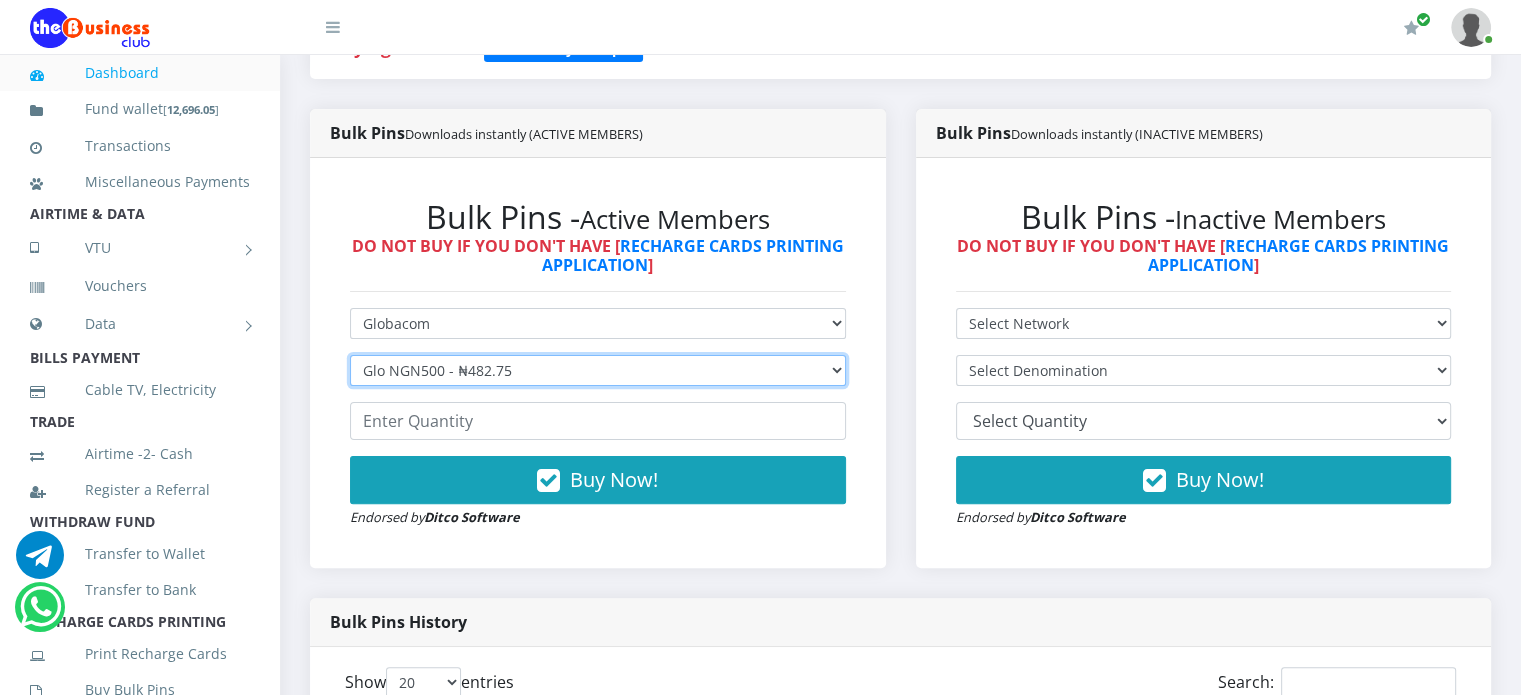 click on "Select Denomination Glo NGN100 - ₦96.55 Glo NGN200 - ₦193.10 Glo NGN500 - ₦482.75 Glo NGN1000 - ₦965.50" at bounding box center [598, 370] 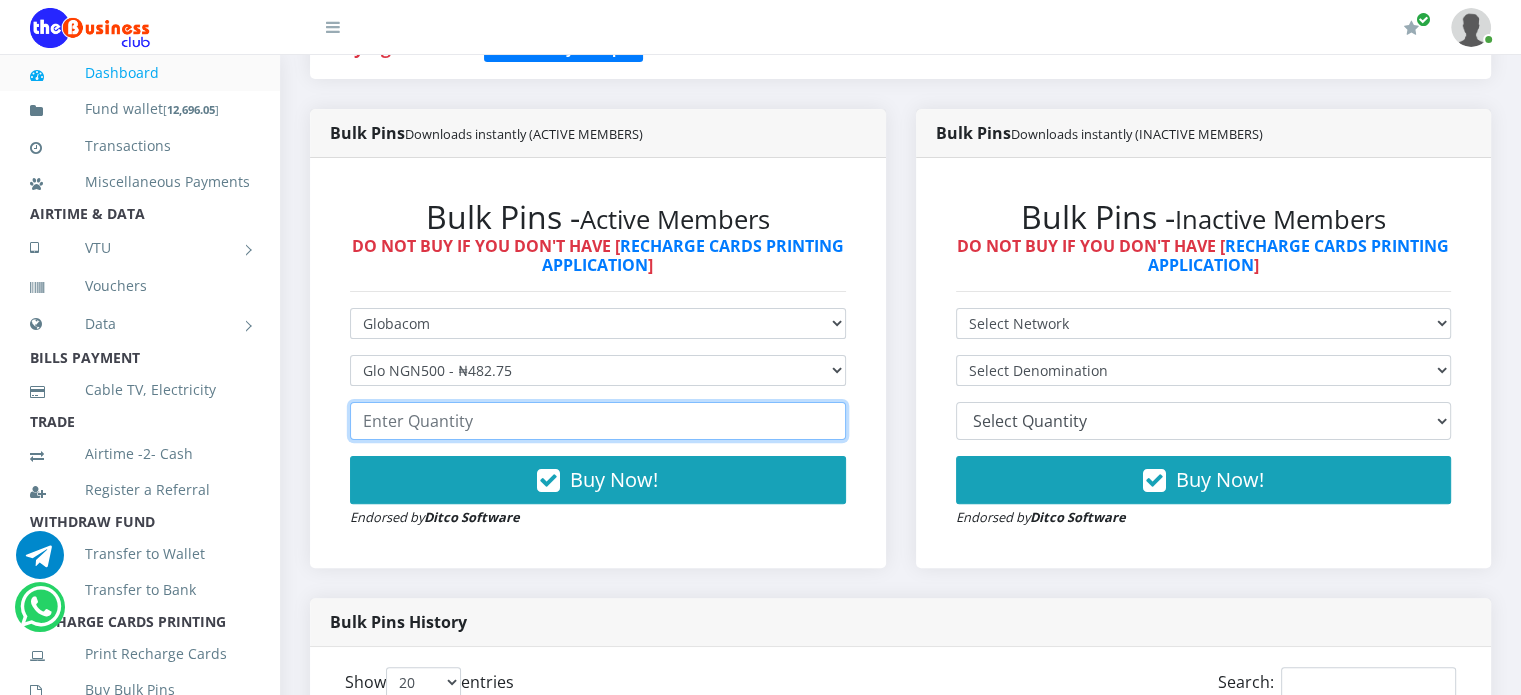 click at bounding box center (598, 421) 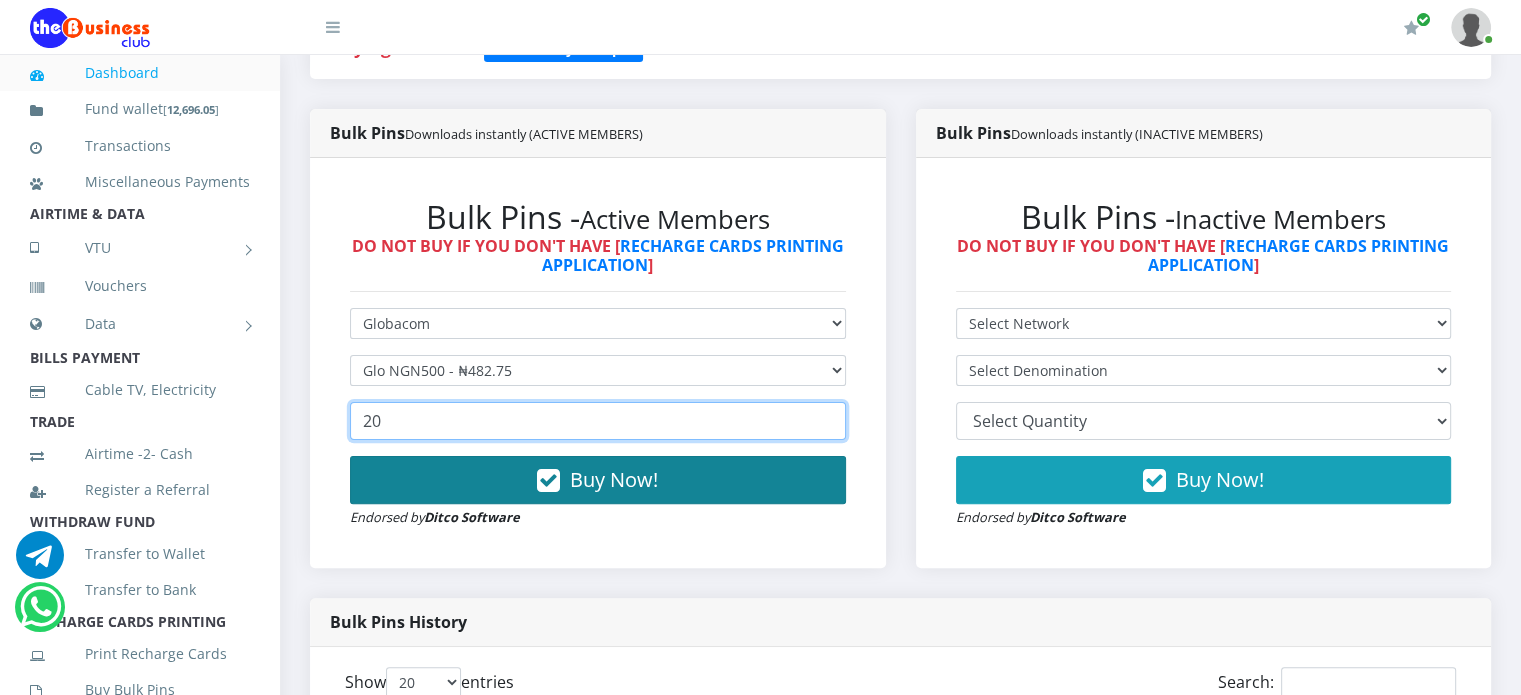 type on "20" 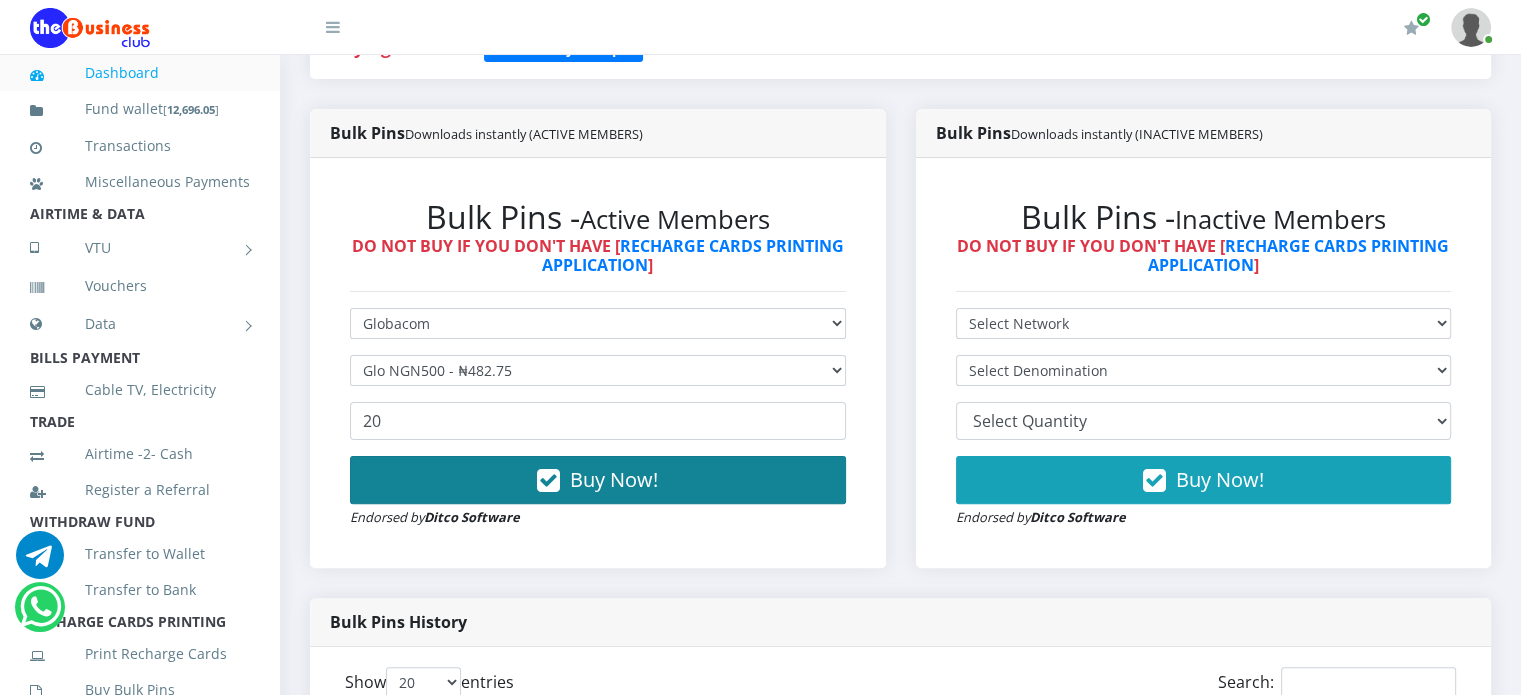click on "Buy Now!" at bounding box center (598, 480) 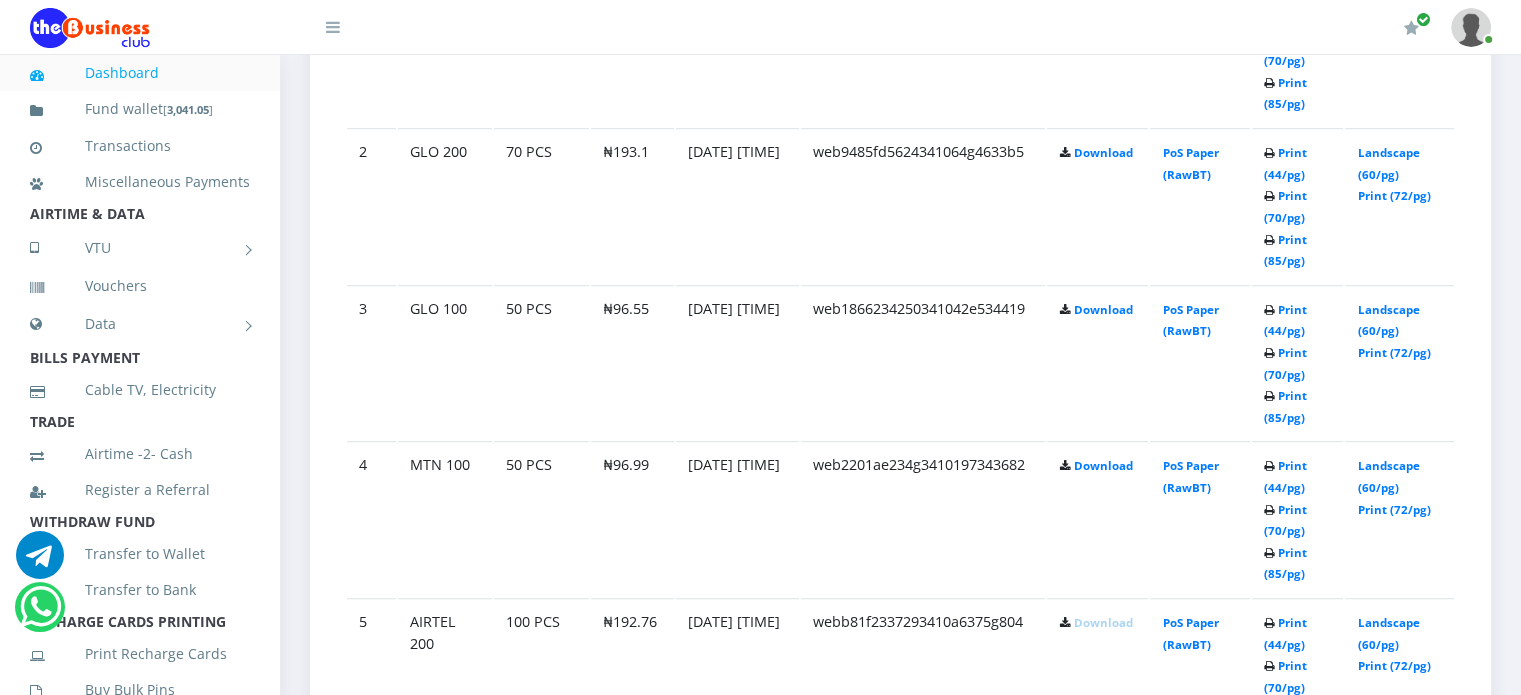 scroll, scrollTop: 1283, scrollLeft: 0, axis: vertical 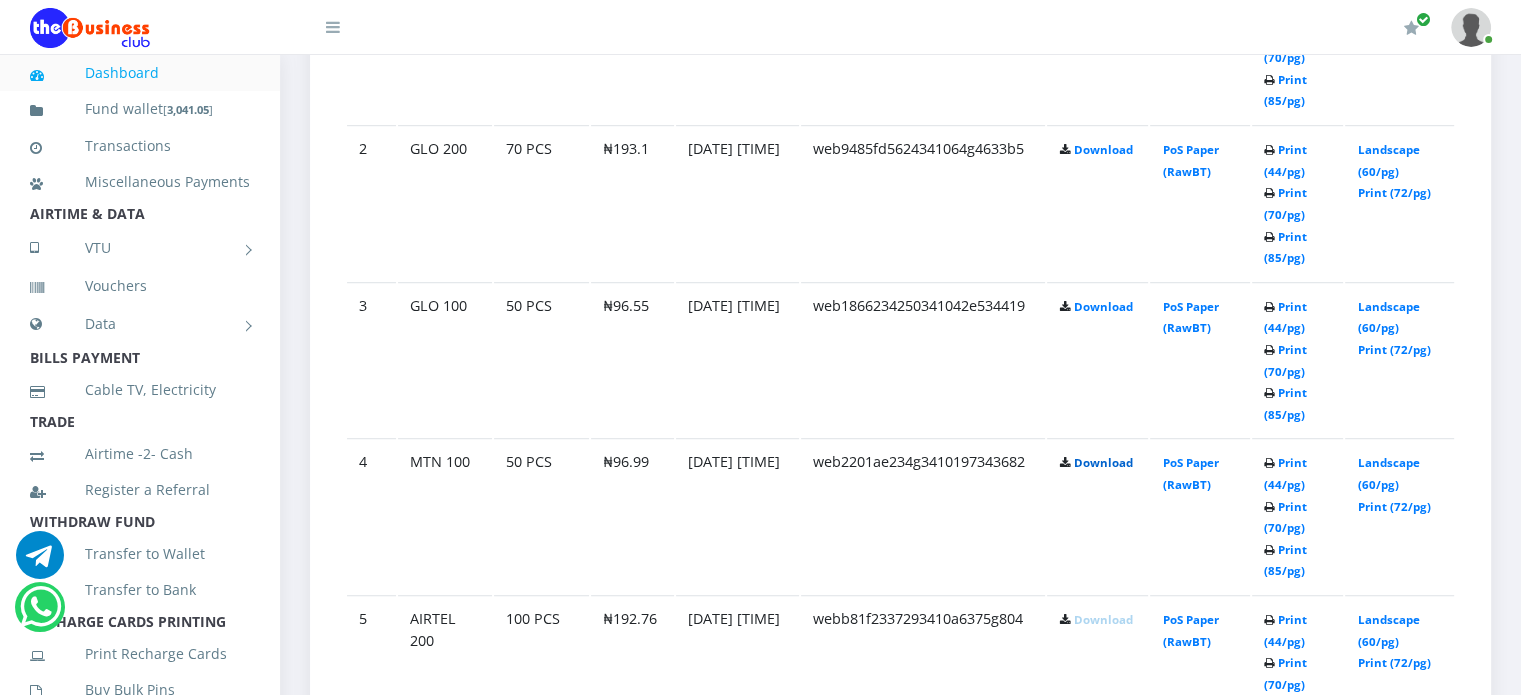 click on "Download" at bounding box center (1102, 462) 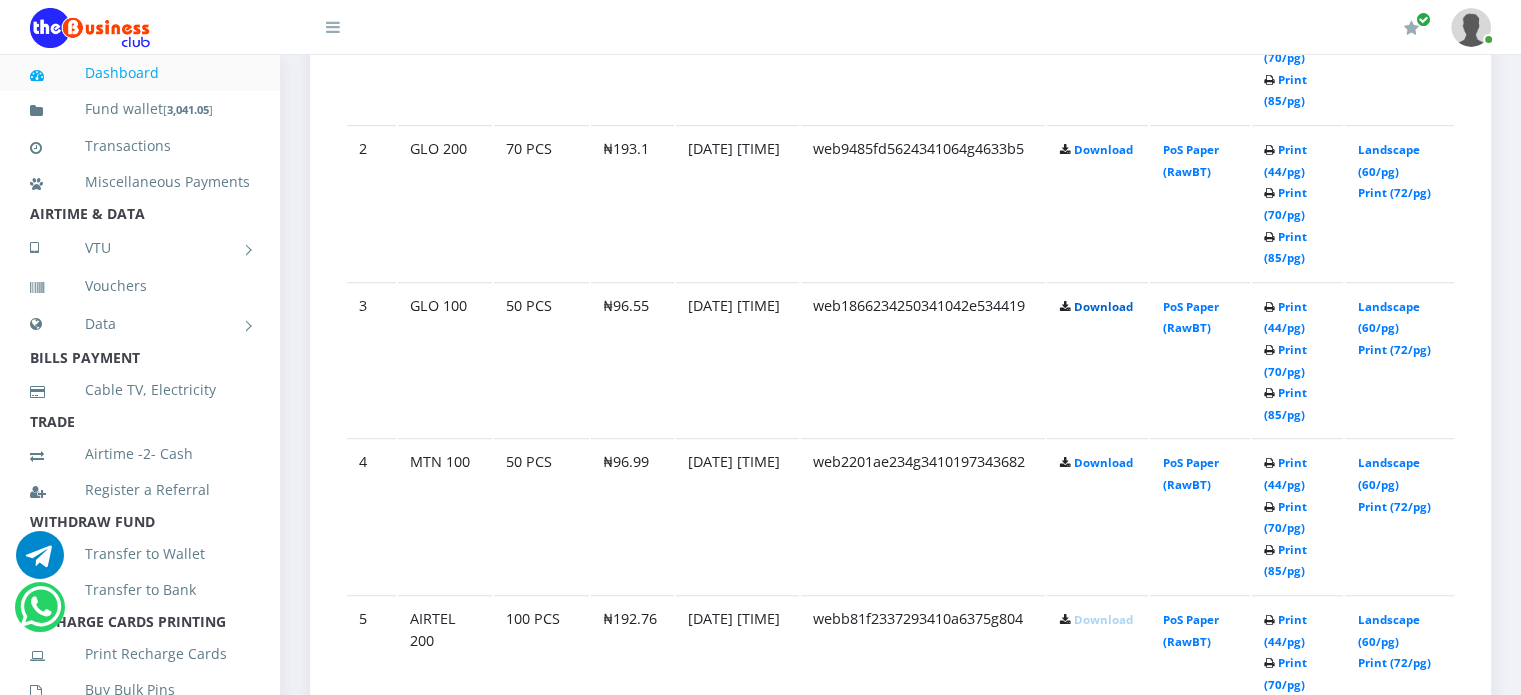 click on "Download" at bounding box center (1102, 306) 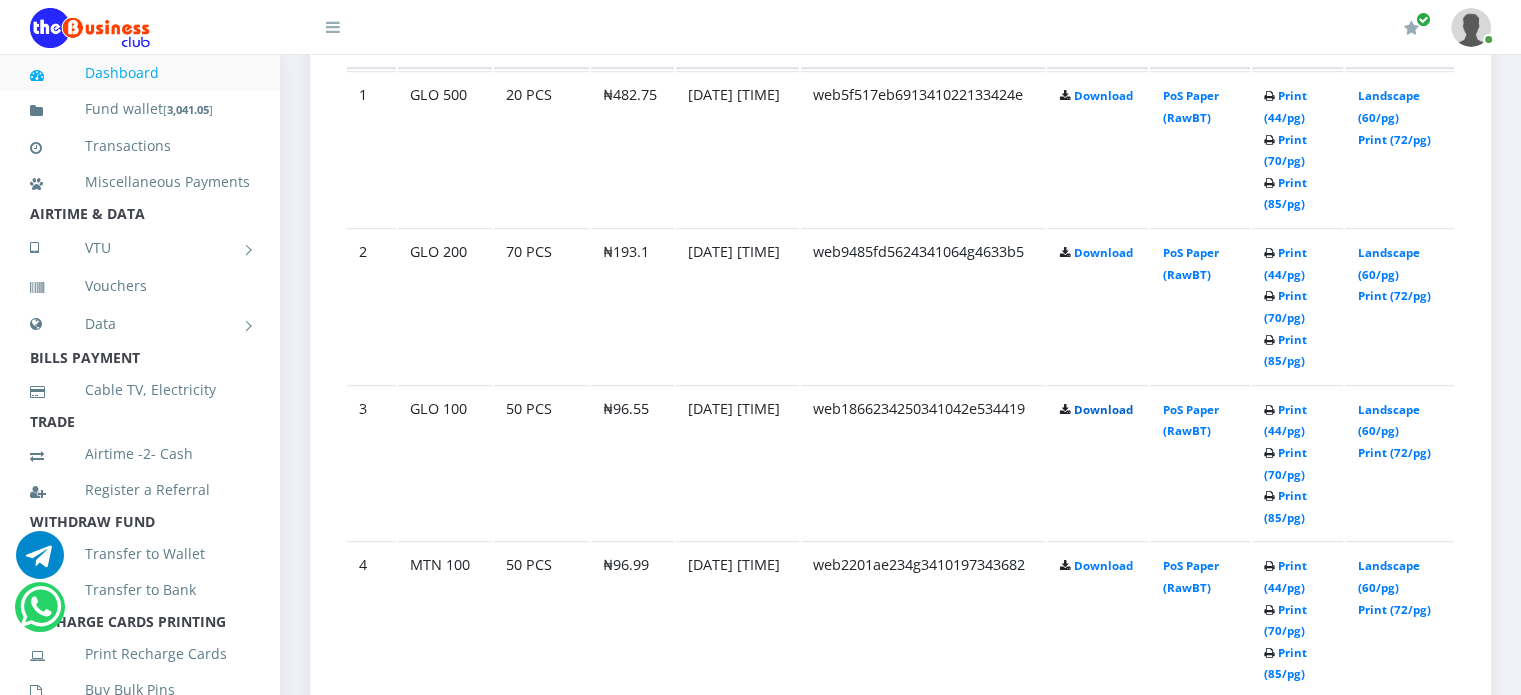 scroll, scrollTop: 1179, scrollLeft: 0, axis: vertical 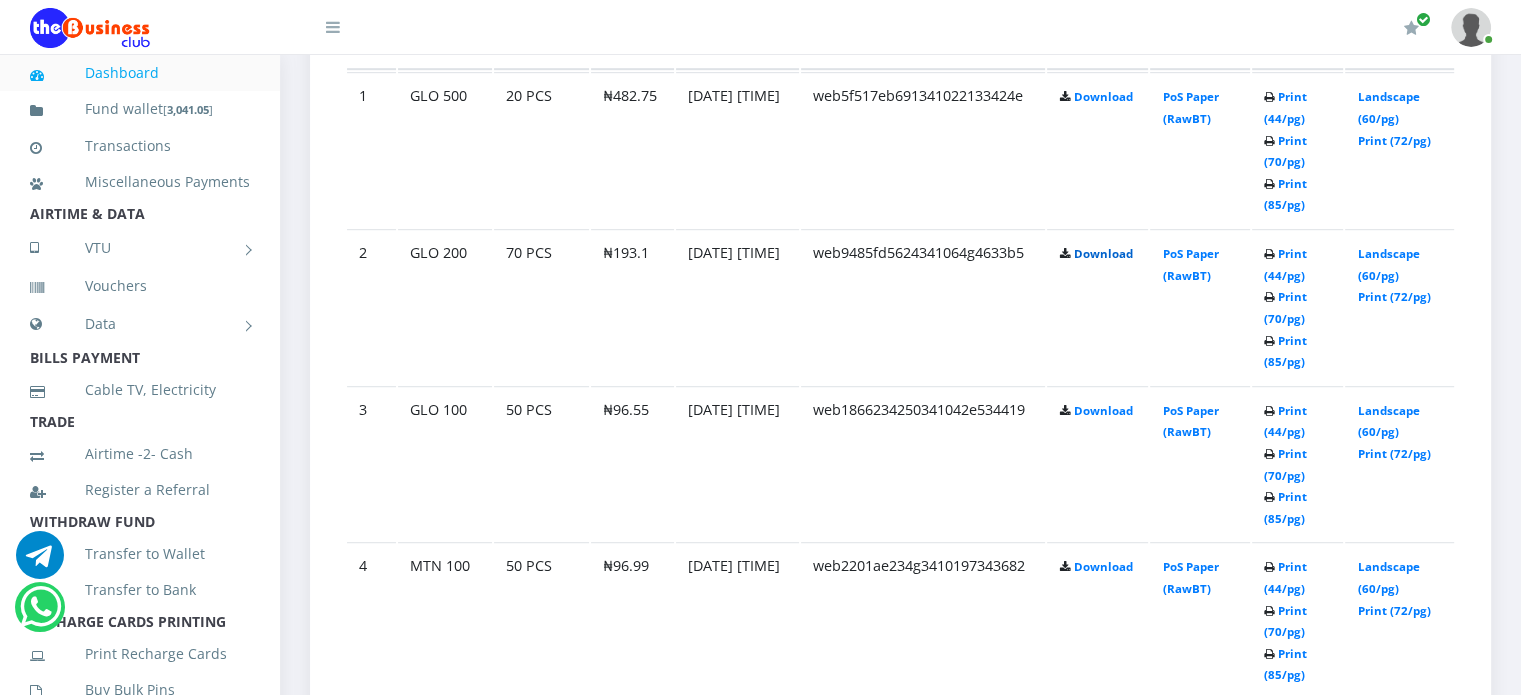 click on "Download" at bounding box center (1102, 253) 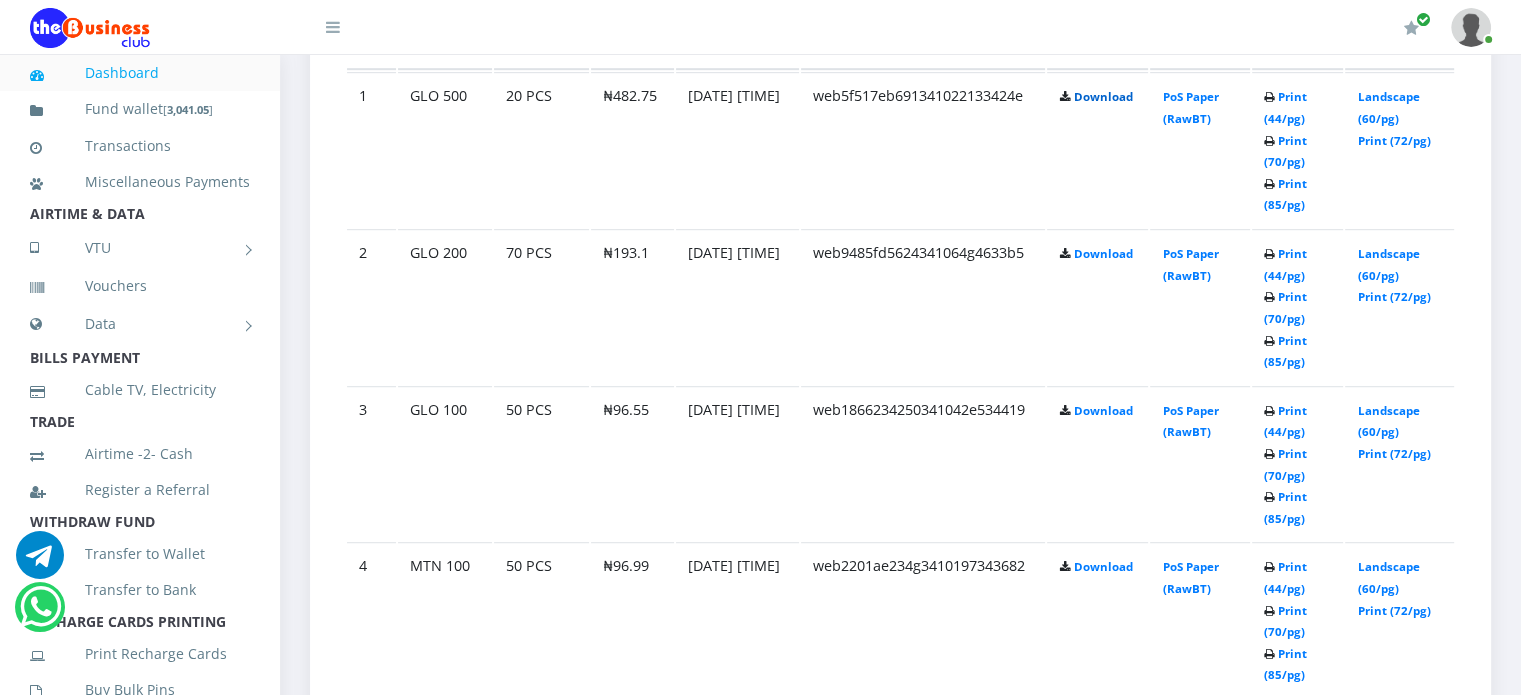 click on "Download" at bounding box center [1102, 96] 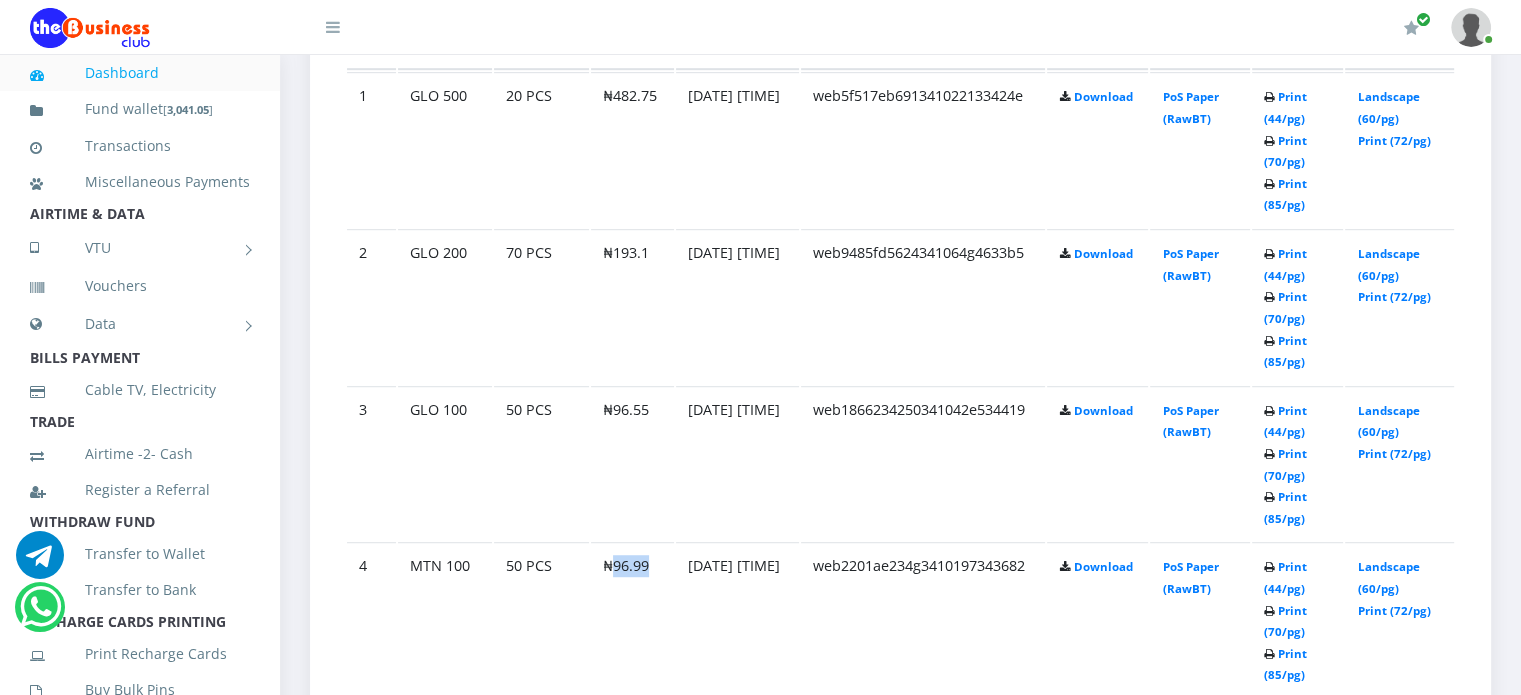 drag, startPoint x: 614, startPoint y: 579, endPoint x: 652, endPoint y: 587, distance: 38.832977 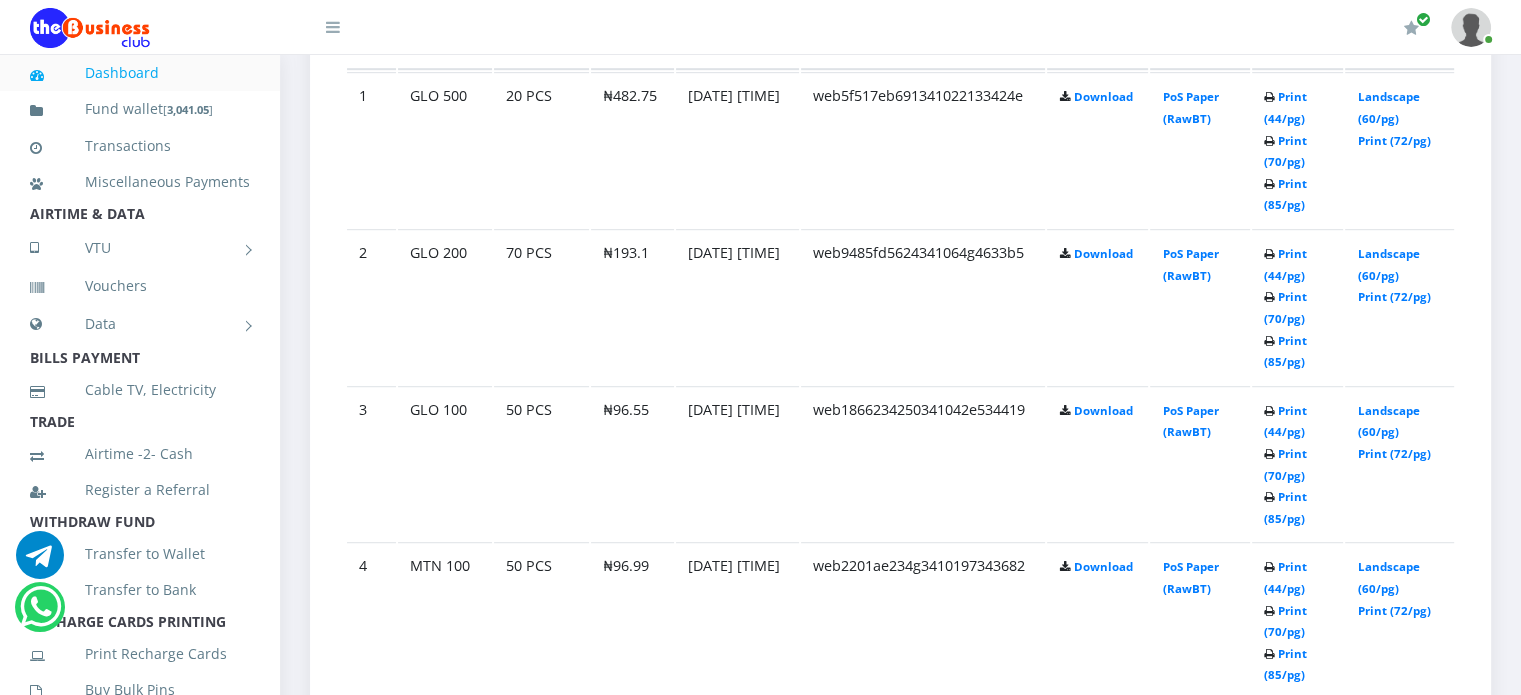 click on "₦96.55" at bounding box center (633, 149) 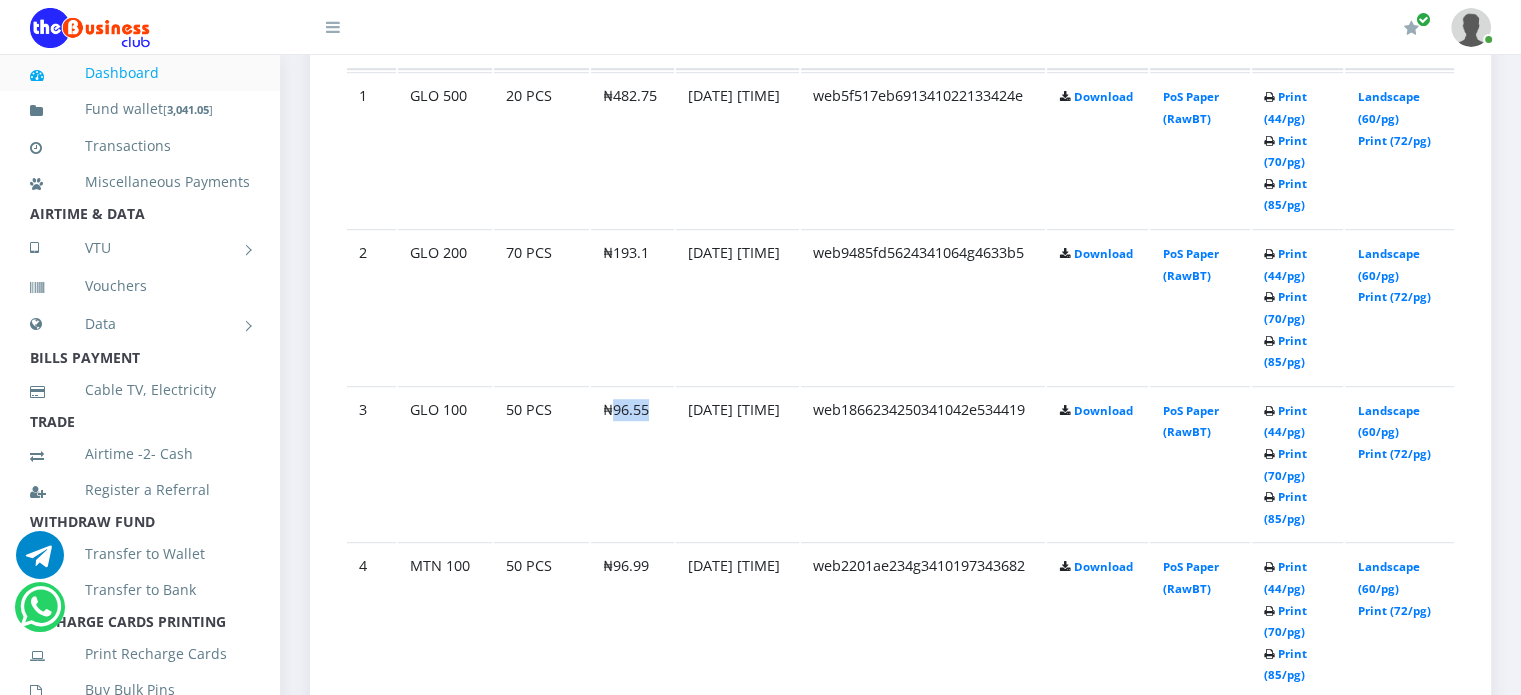 drag, startPoint x: 610, startPoint y: 432, endPoint x: 648, endPoint y: 429, distance: 38.118237 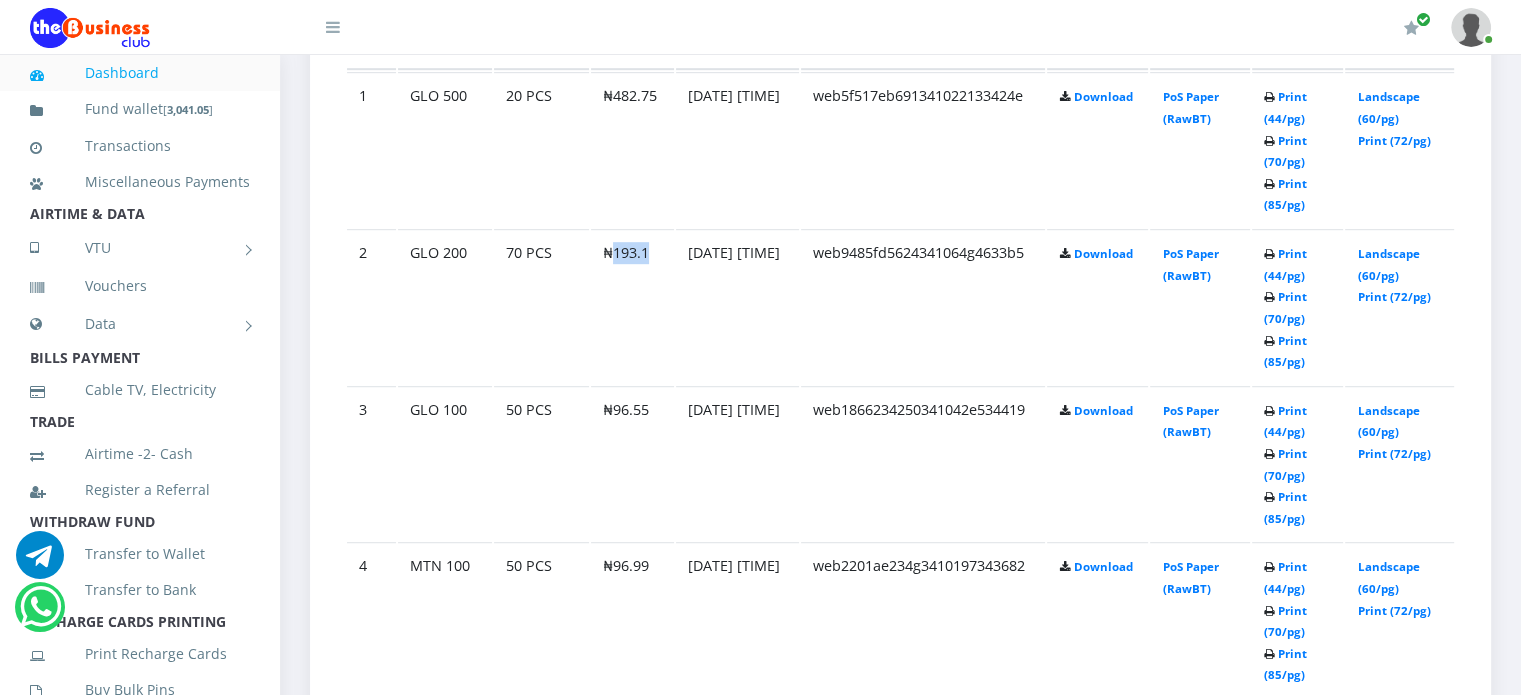 drag, startPoint x: 608, startPoint y: 275, endPoint x: 645, endPoint y: 276, distance: 37.01351 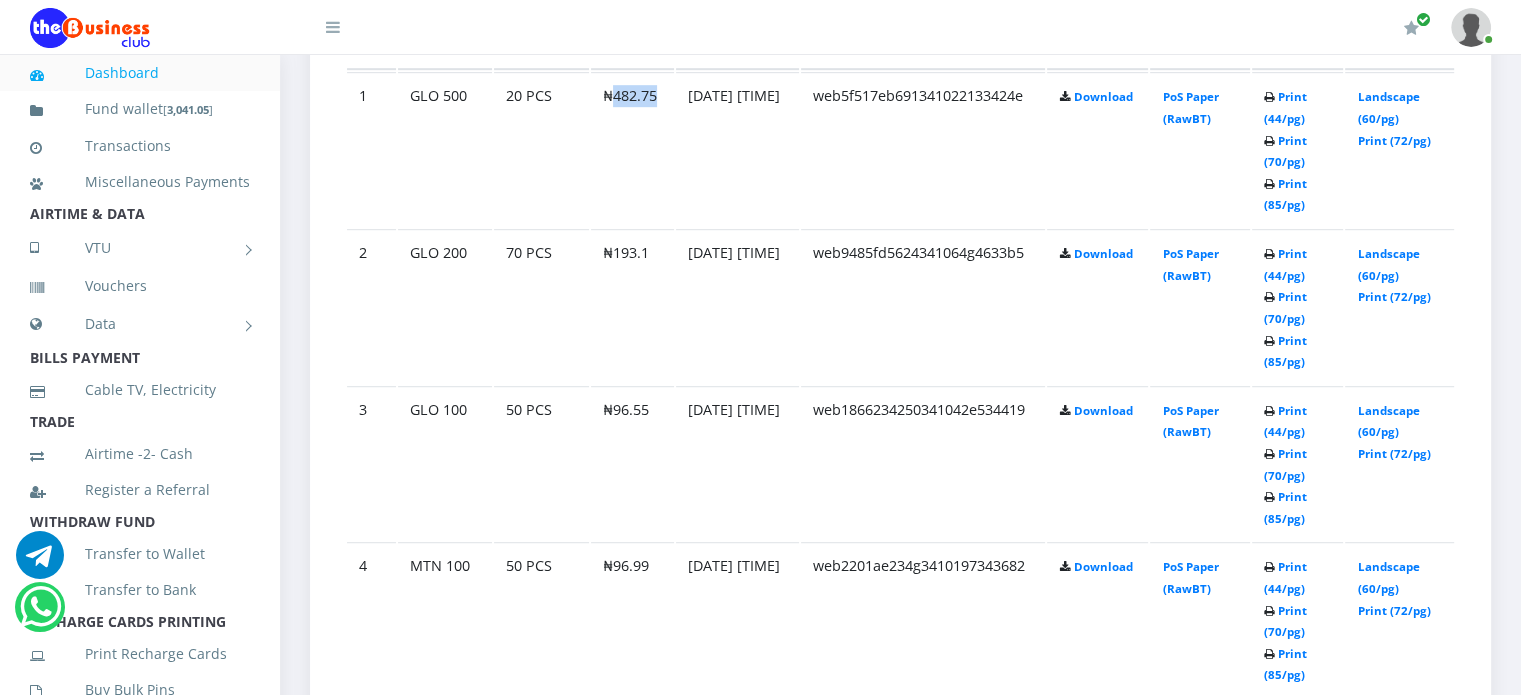 drag, startPoint x: 609, startPoint y: 116, endPoint x: 656, endPoint y: 124, distance: 47.67599 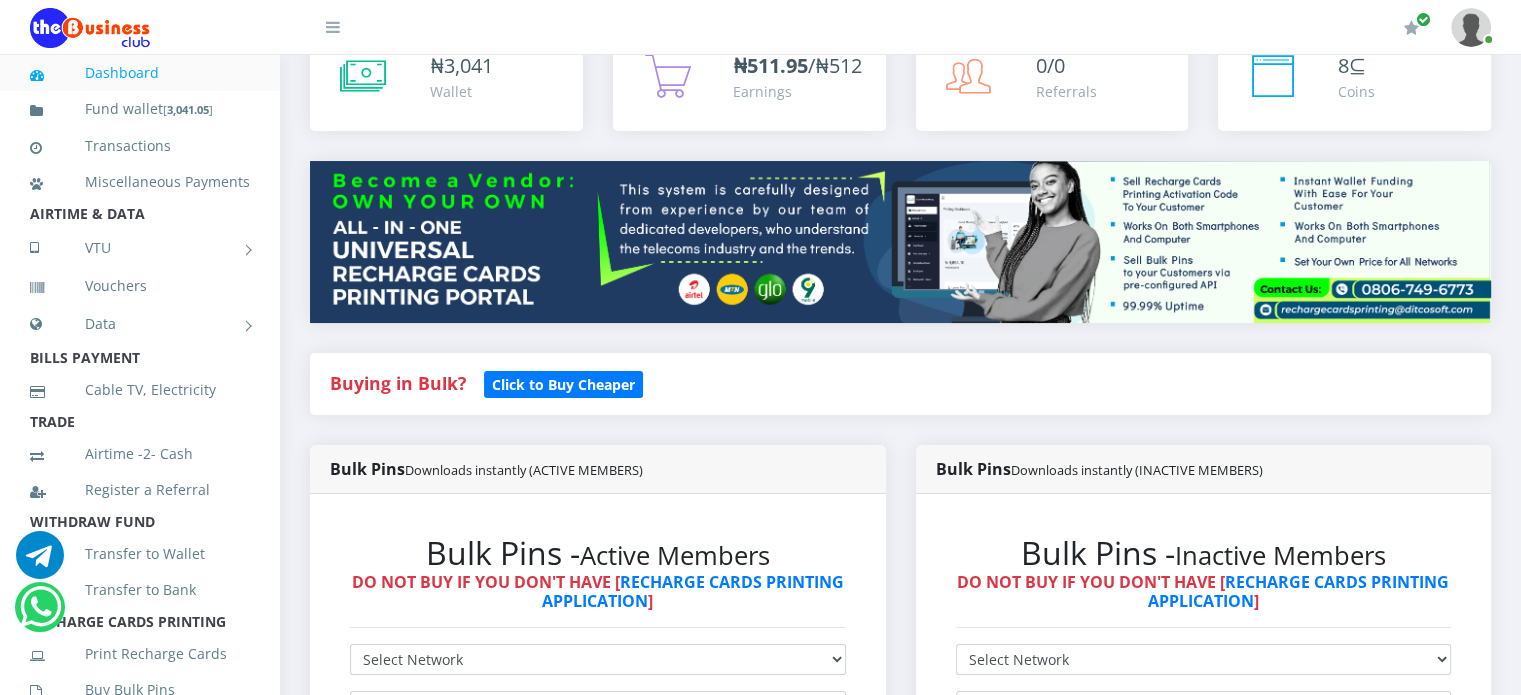 scroll, scrollTop: 0, scrollLeft: 0, axis: both 